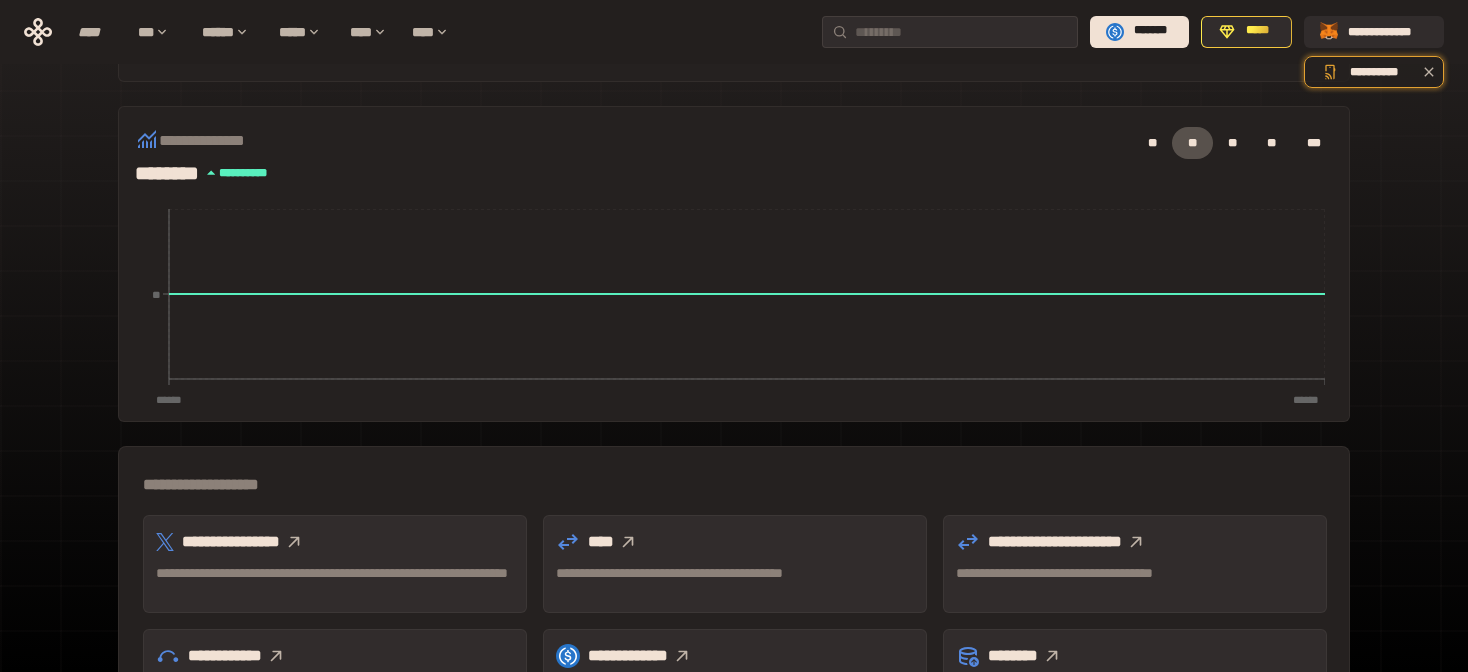 scroll, scrollTop: 500, scrollLeft: 0, axis: vertical 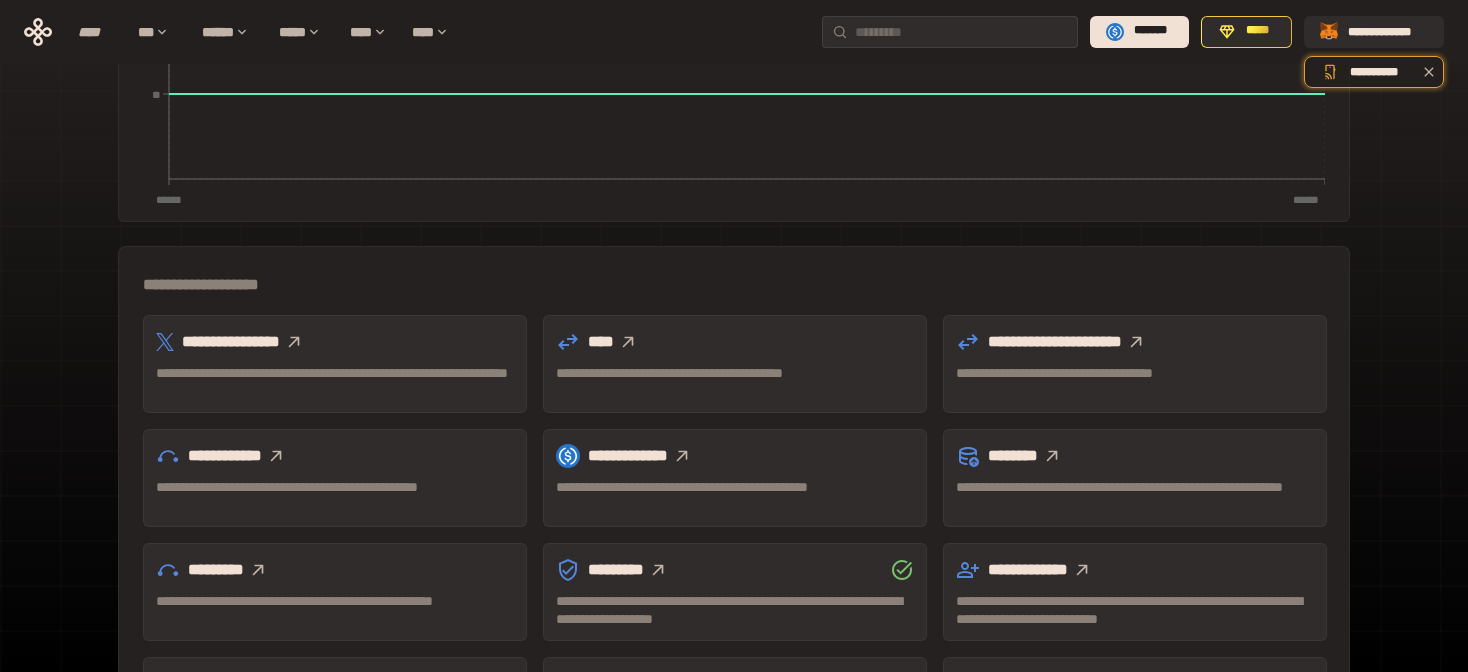 click 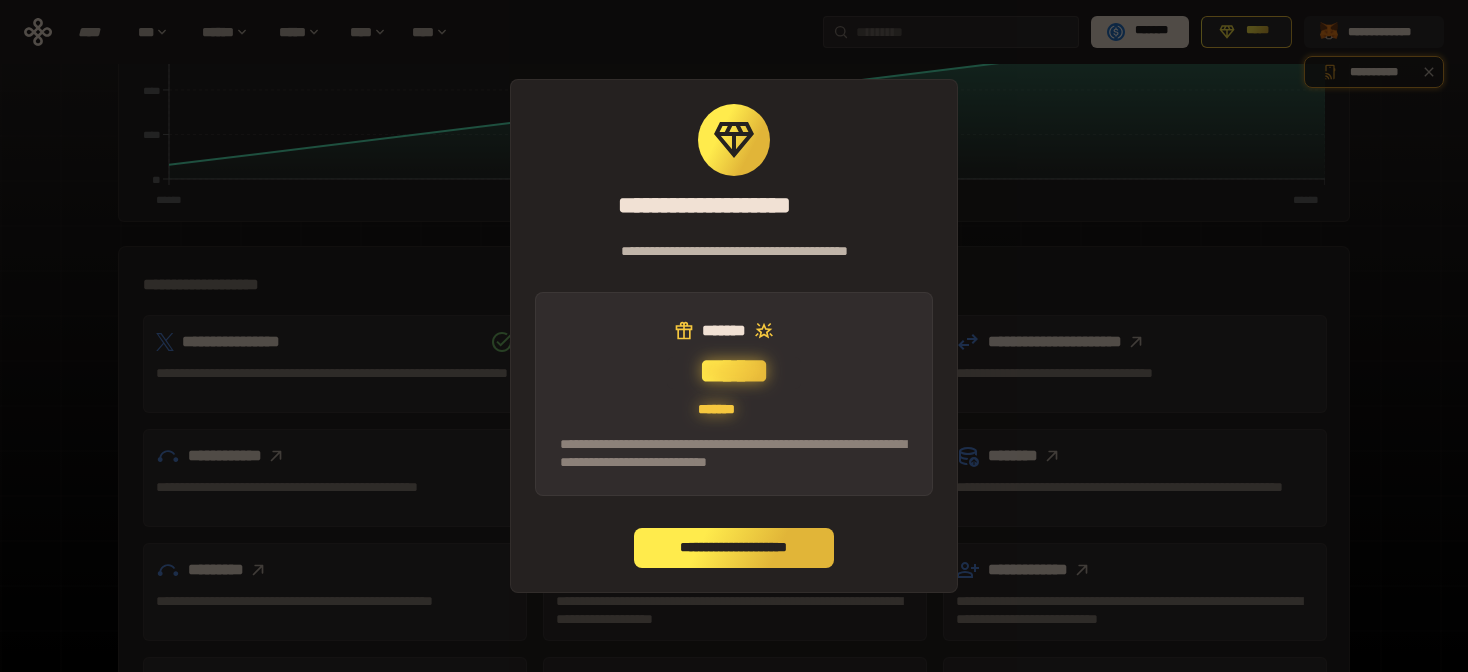 click on "**********" at bounding box center (734, 548) 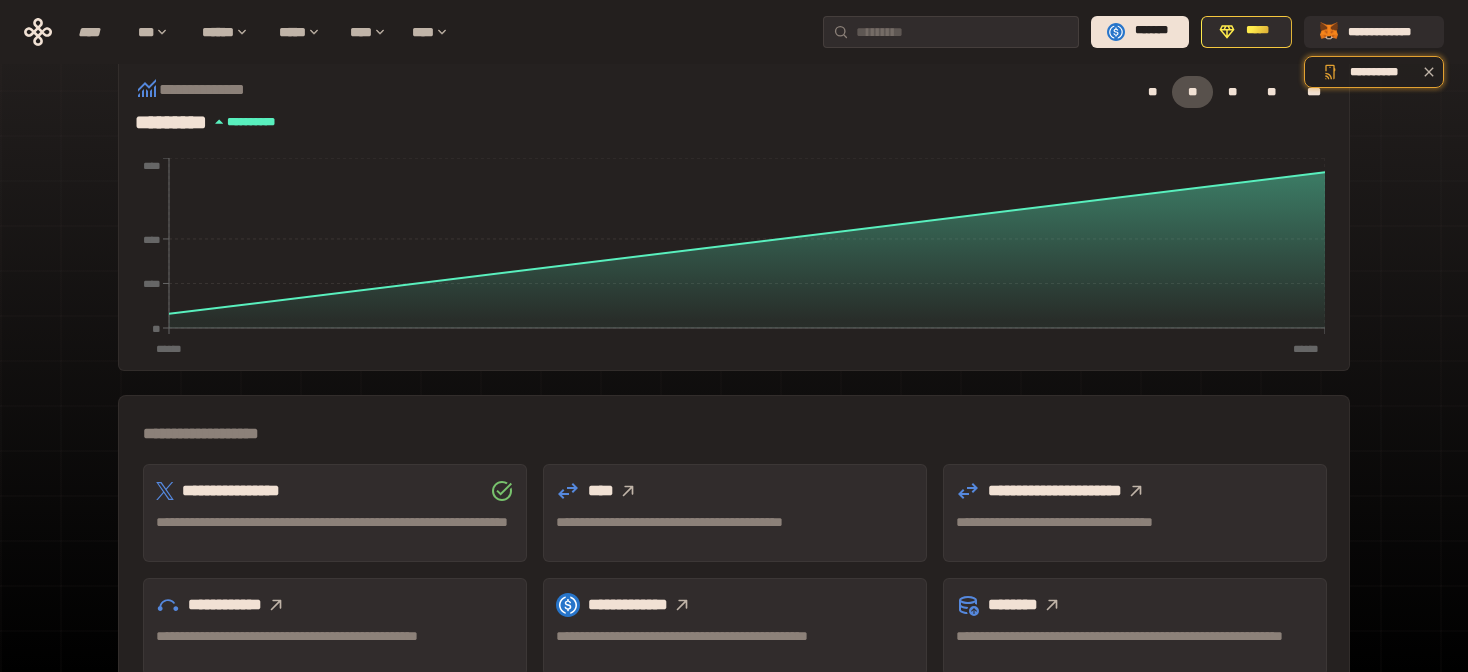 scroll, scrollTop: 400, scrollLeft: 0, axis: vertical 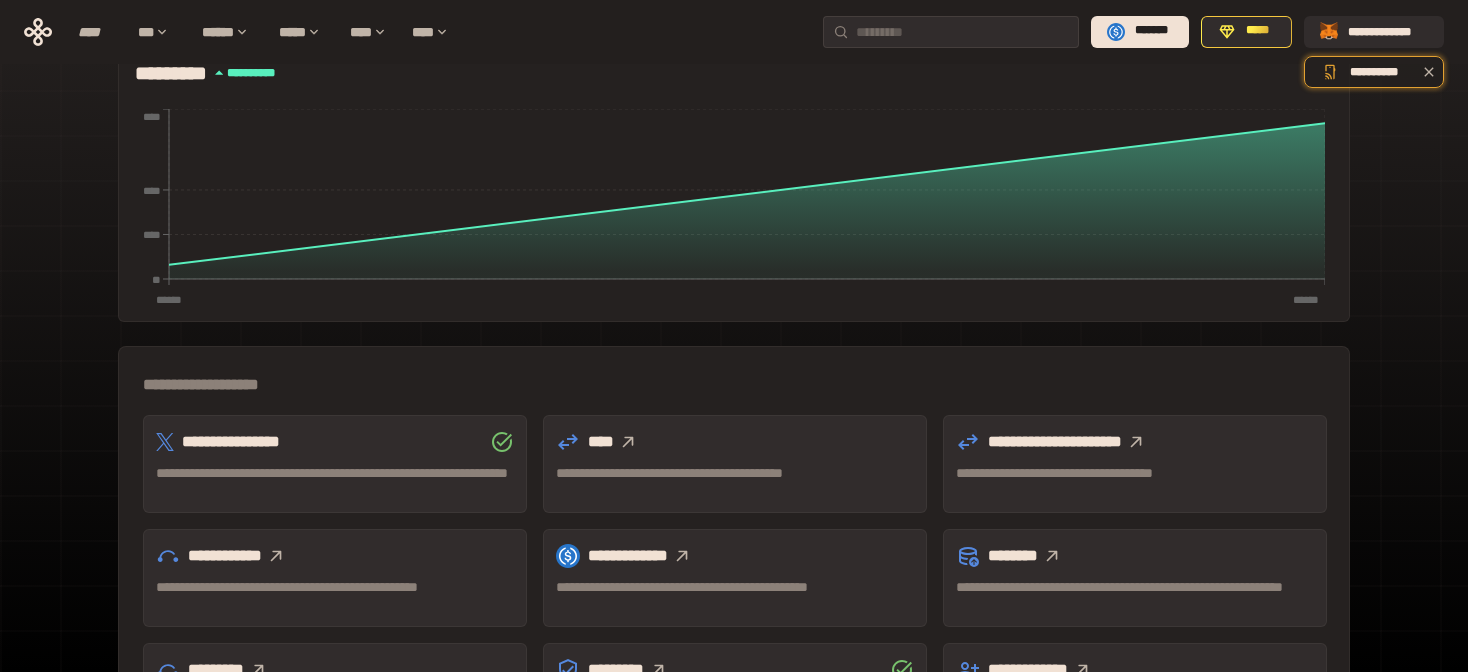 click 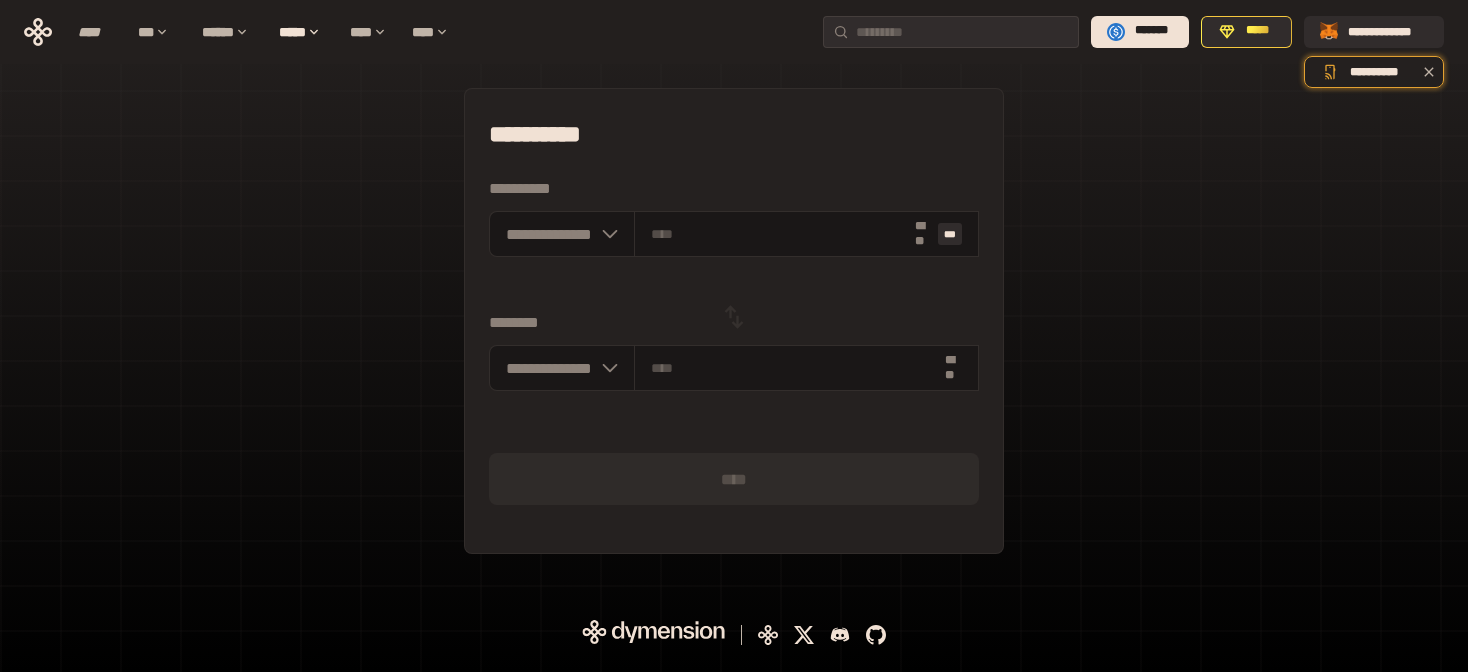 scroll, scrollTop: 0, scrollLeft: 0, axis: both 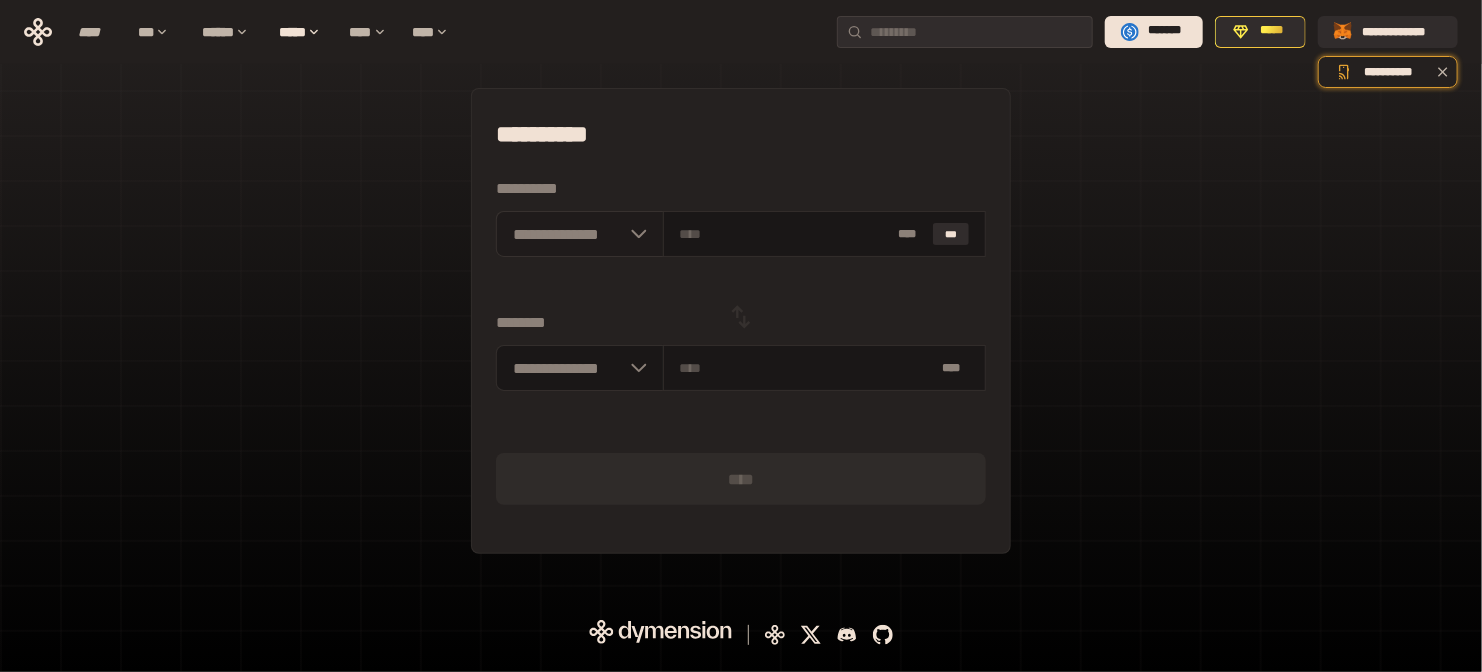 click 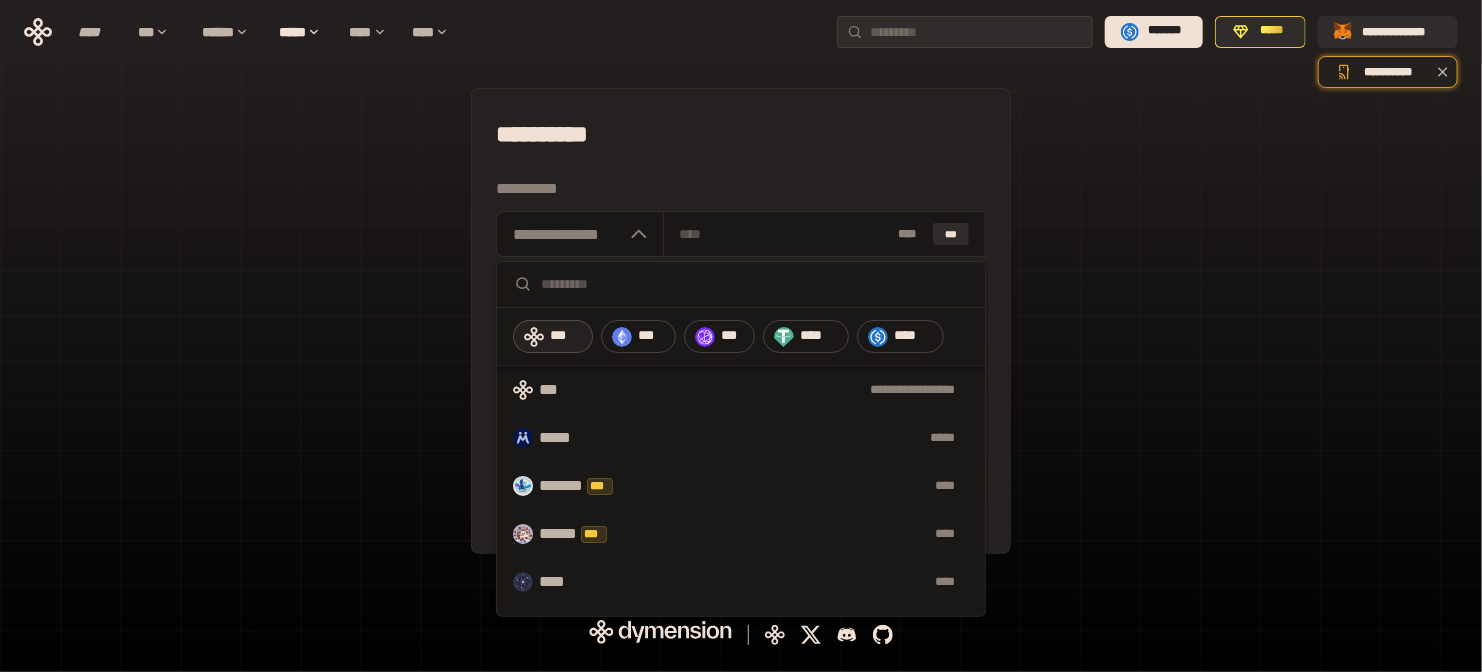 click on "***" at bounding box center [566, 336] 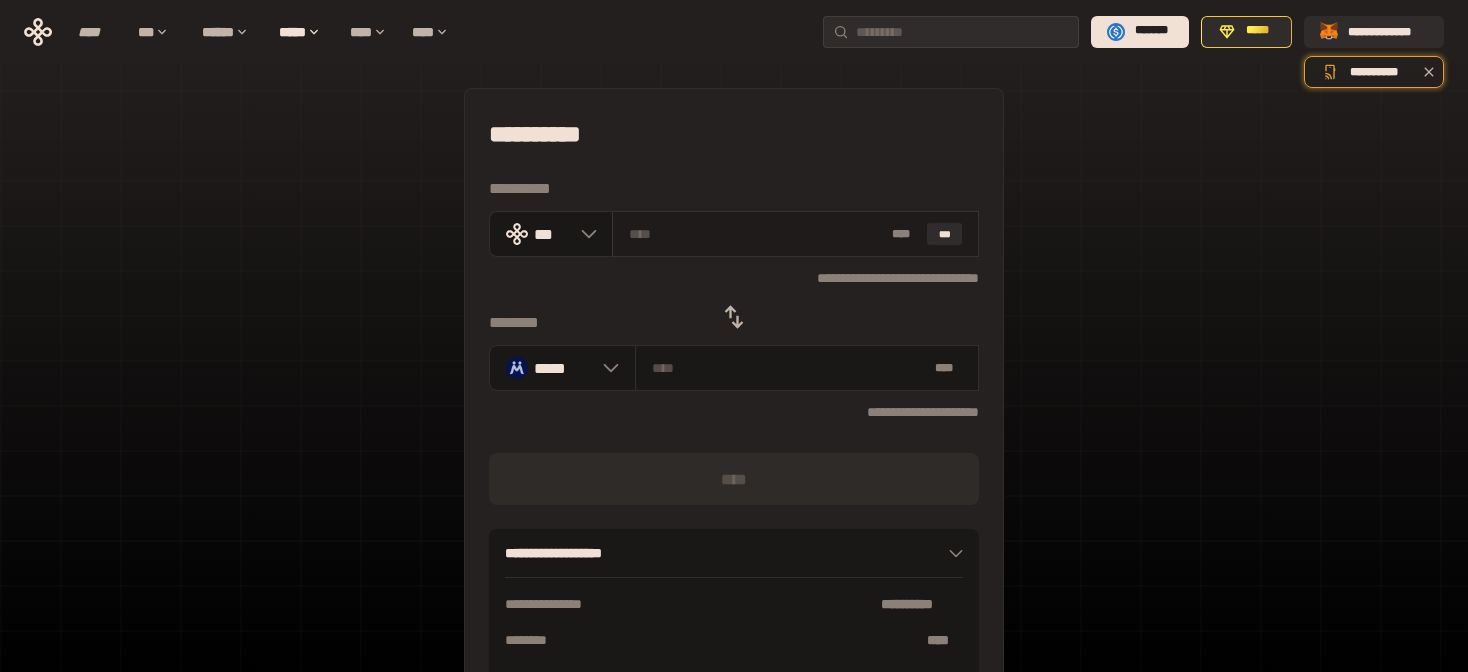 click at bounding box center (756, 234) 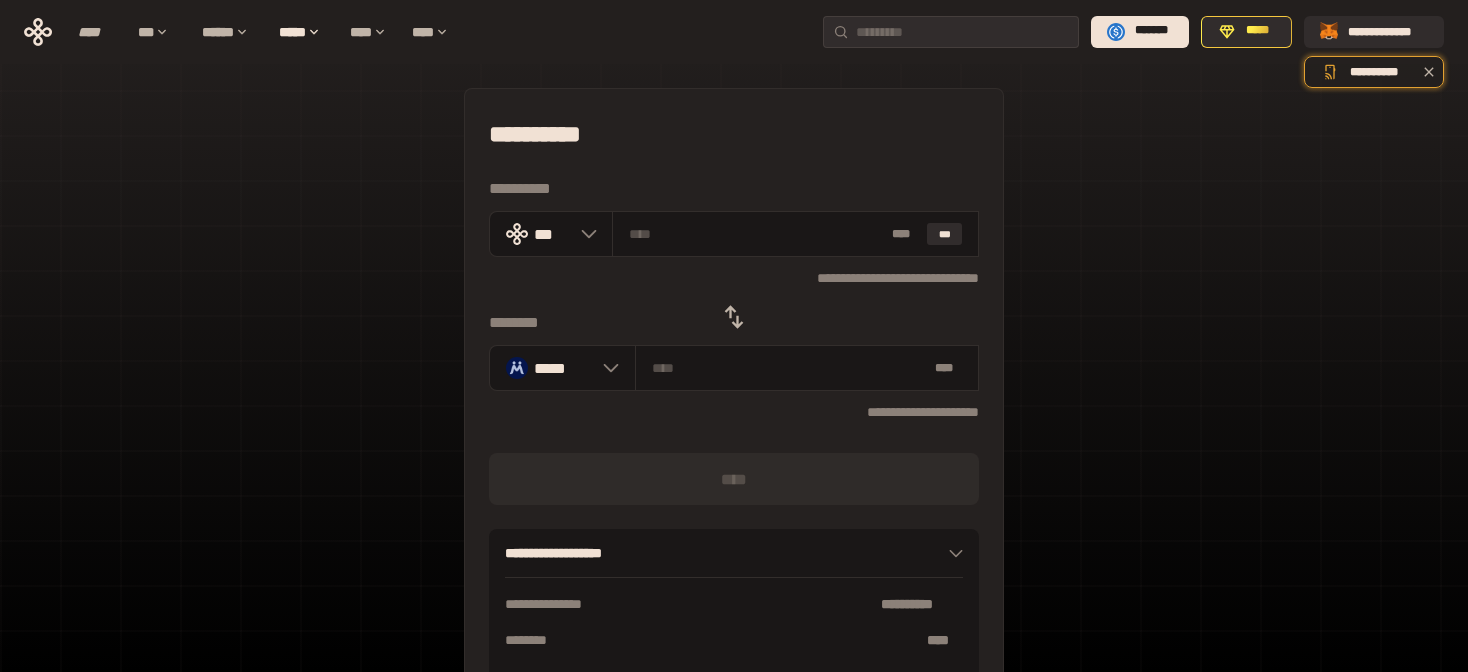 type on "*" 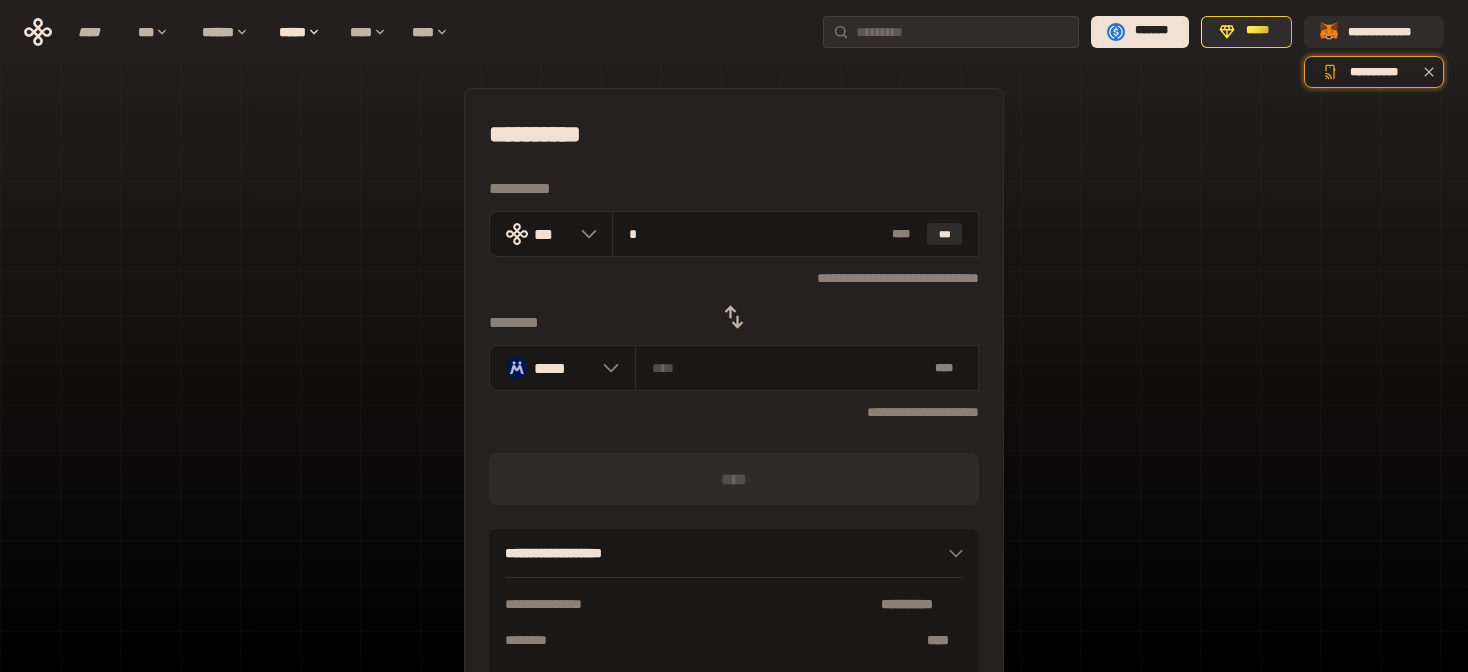 type on "**********" 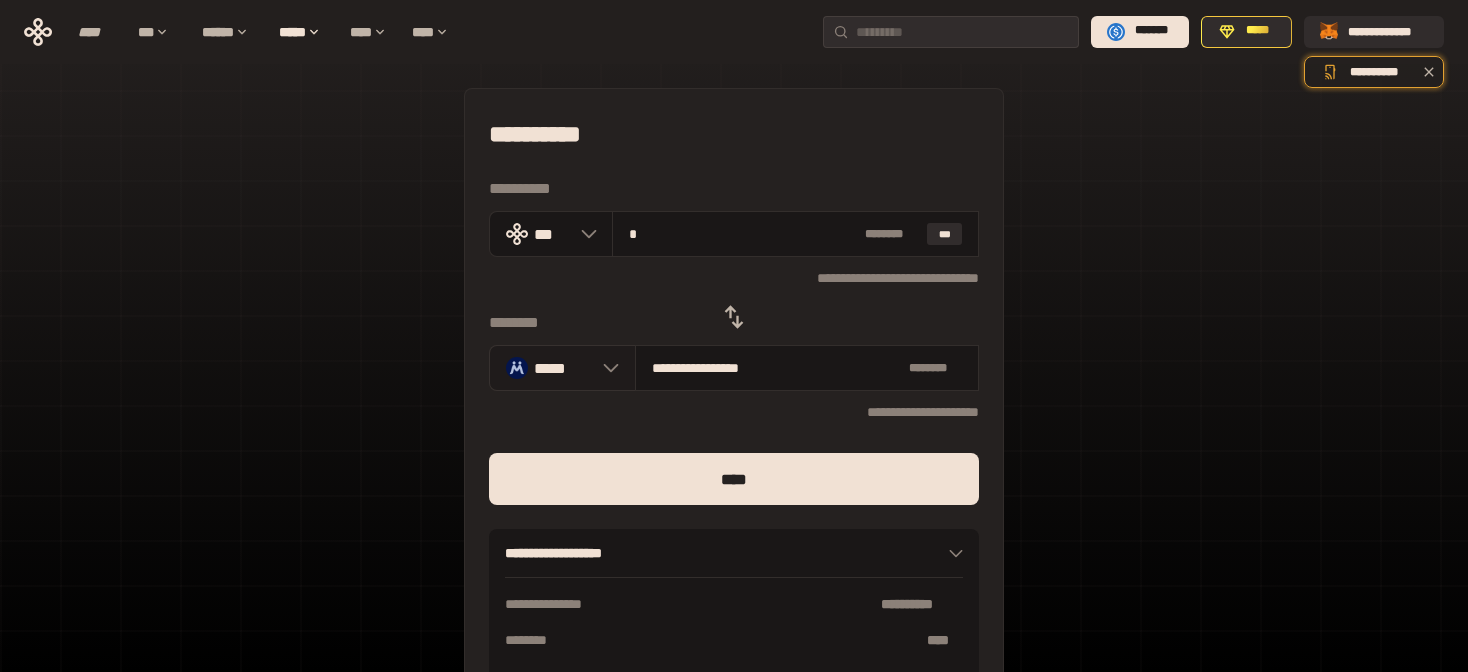 type on "*" 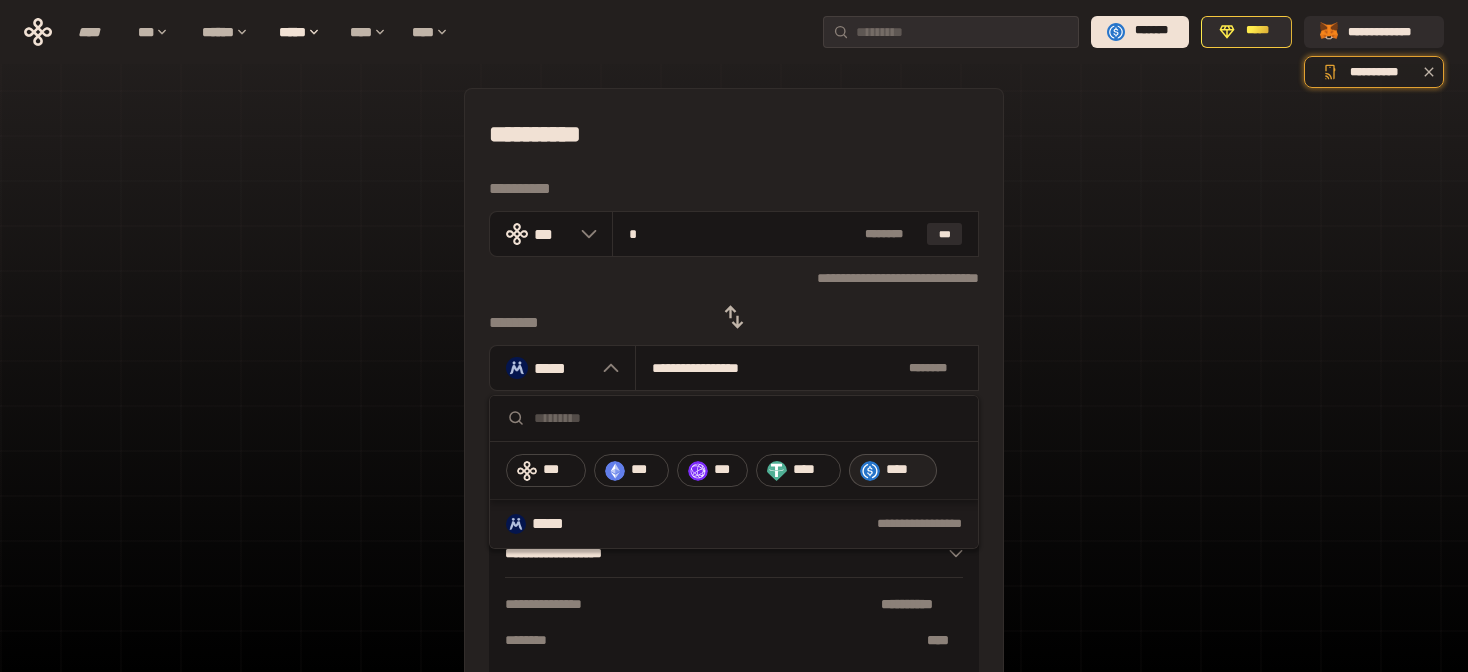 click on "****" at bounding box center [892, 471] 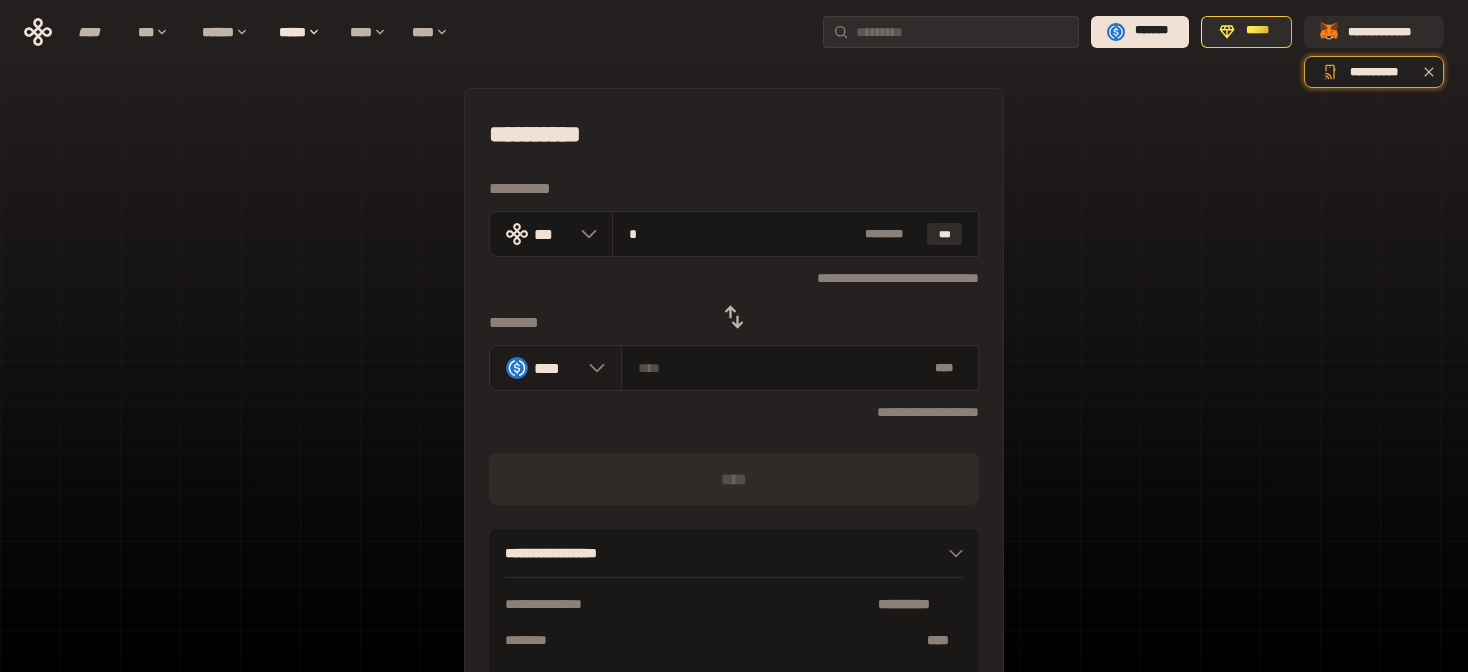click 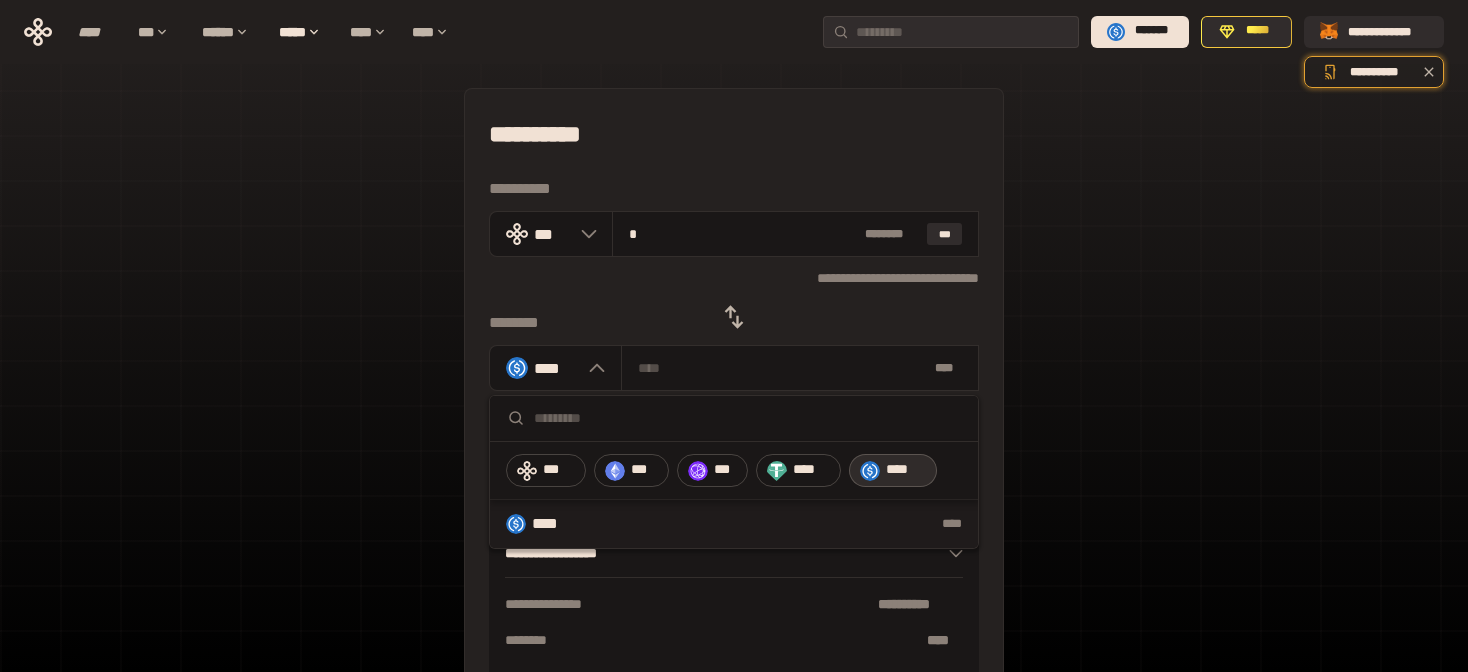 scroll, scrollTop: 0, scrollLeft: 0, axis: both 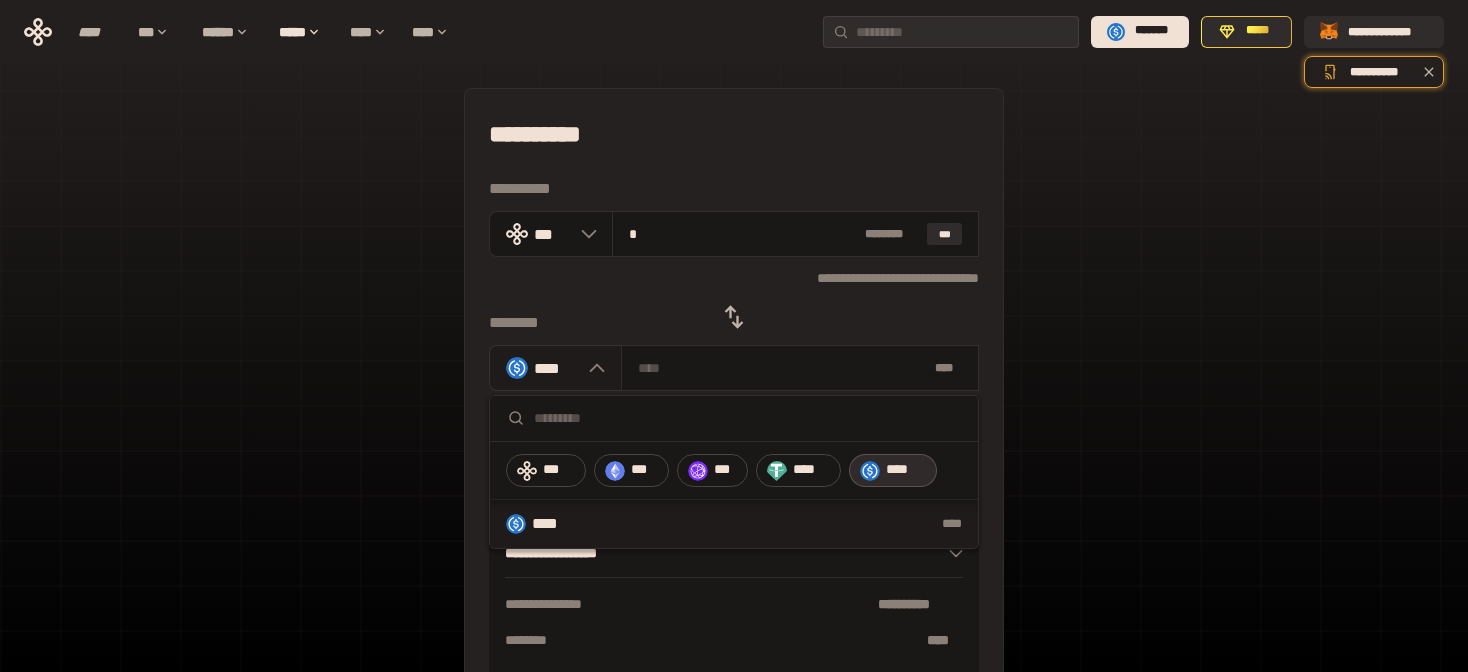 click 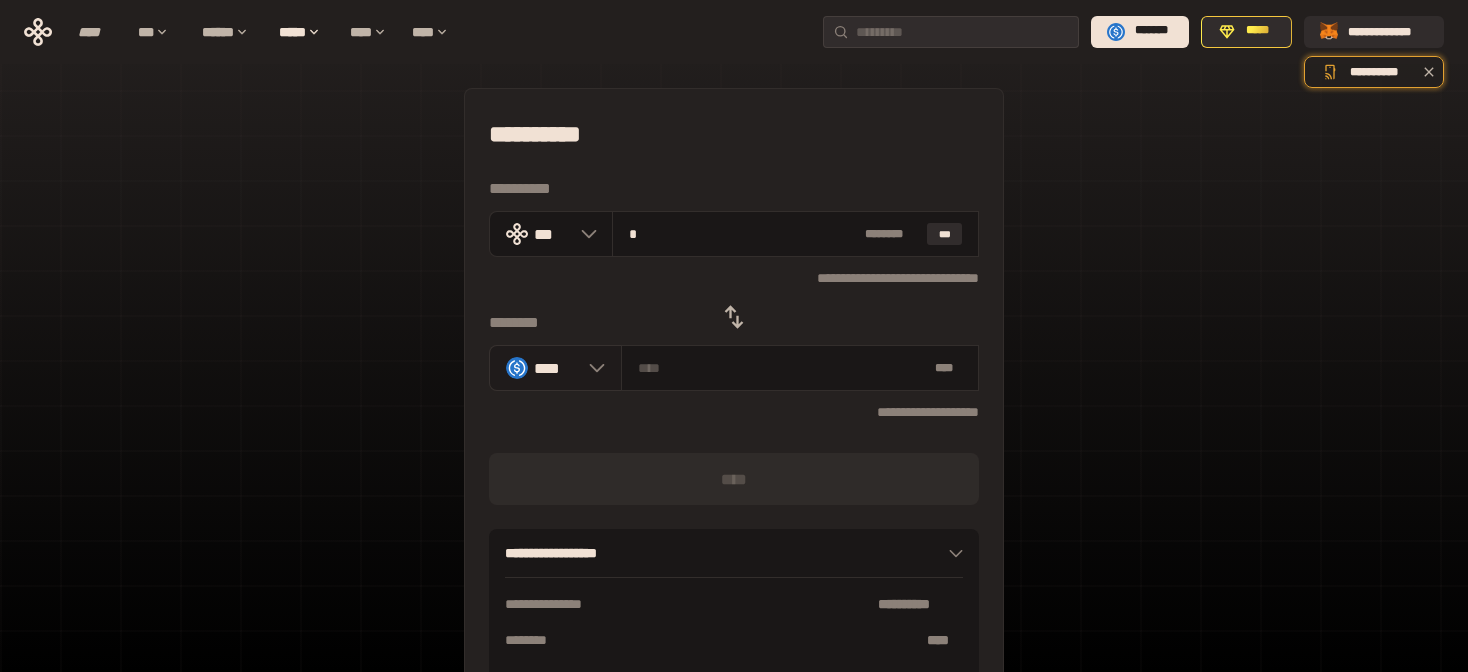 click on "****" at bounding box center [556, 367] 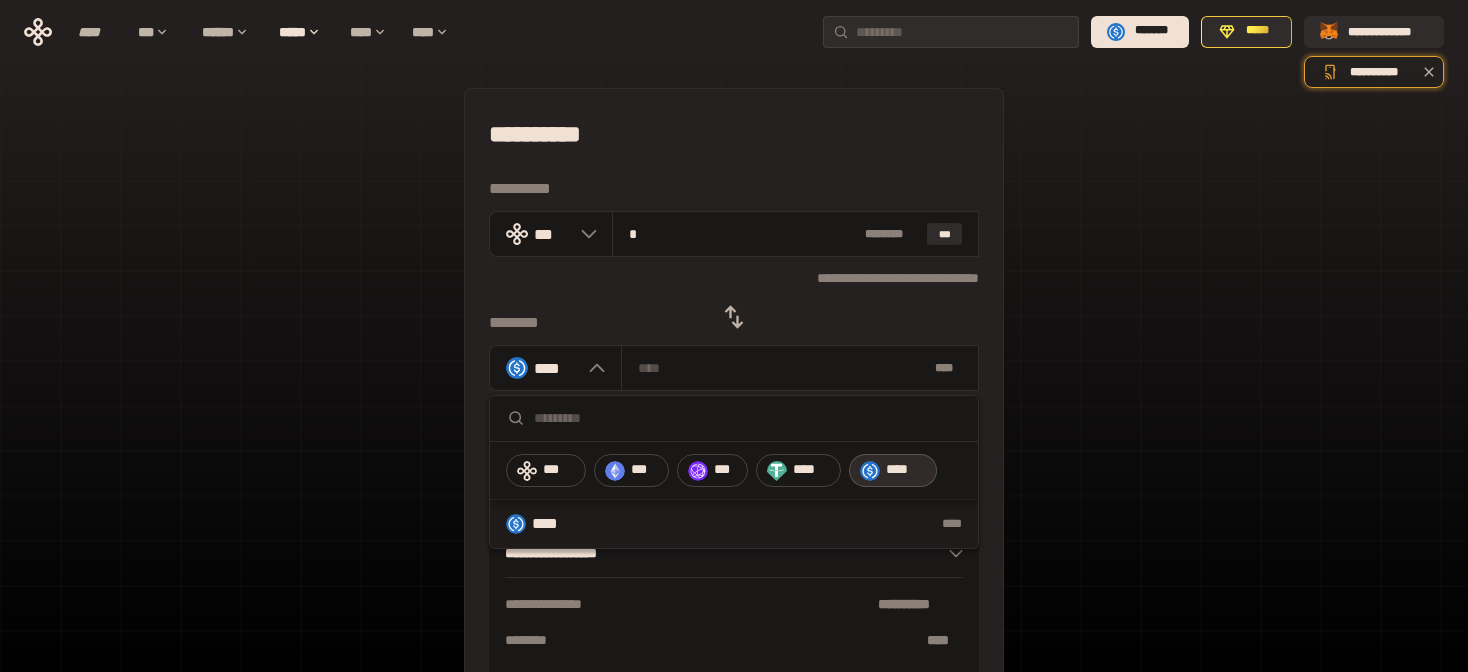 click at bounding box center (748, 418) 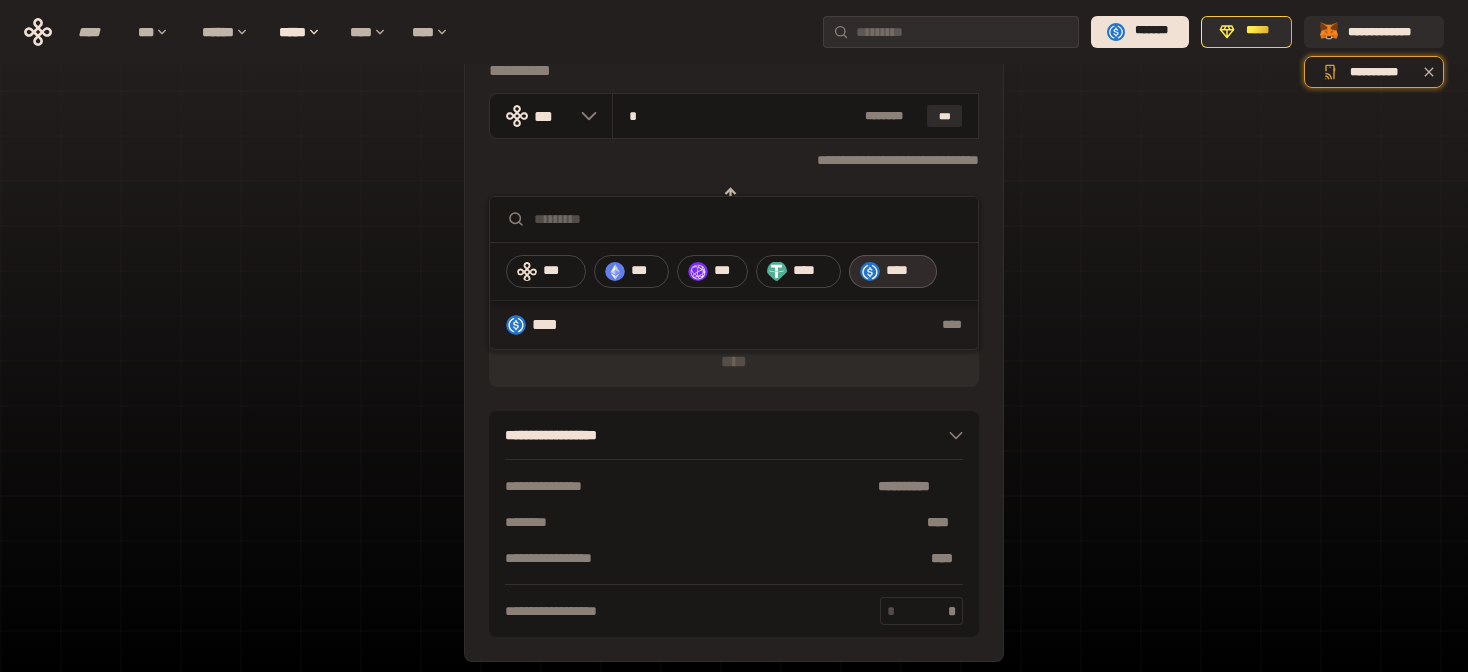 scroll, scrollTop: 0, scrollLeft: 0, axis: both 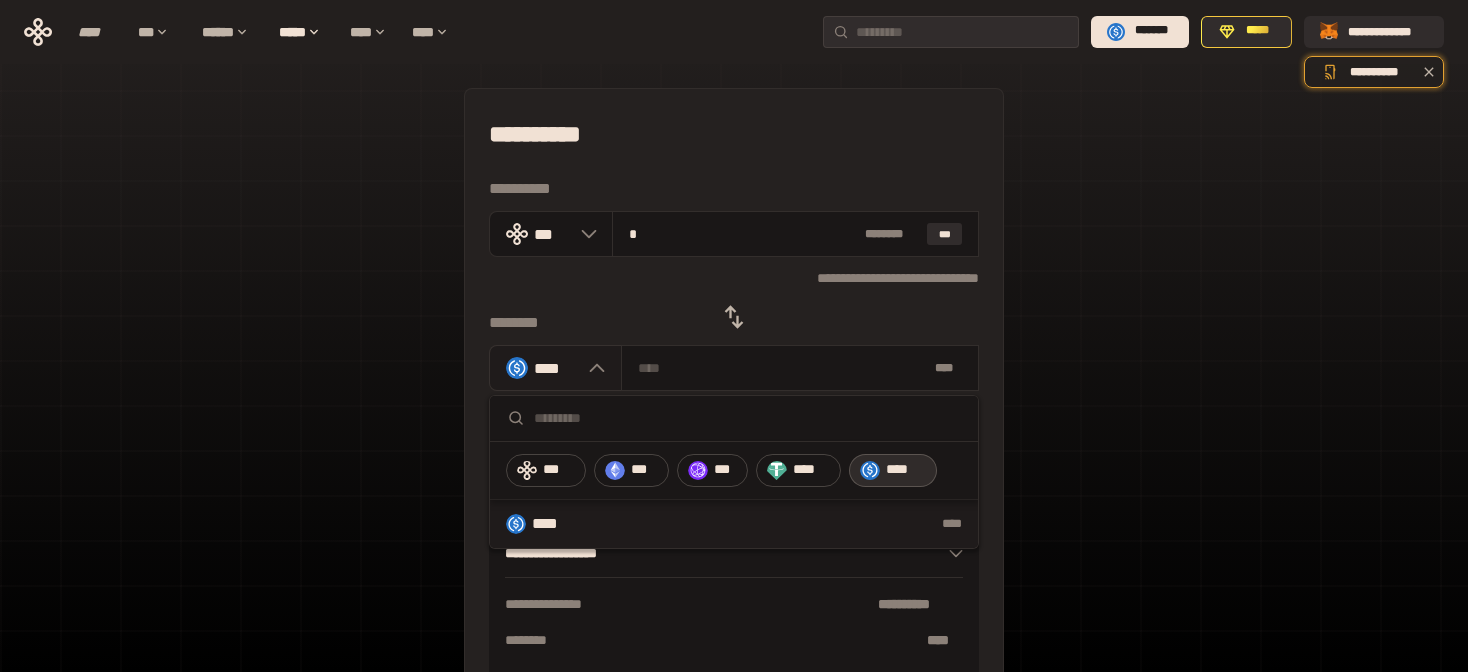 click 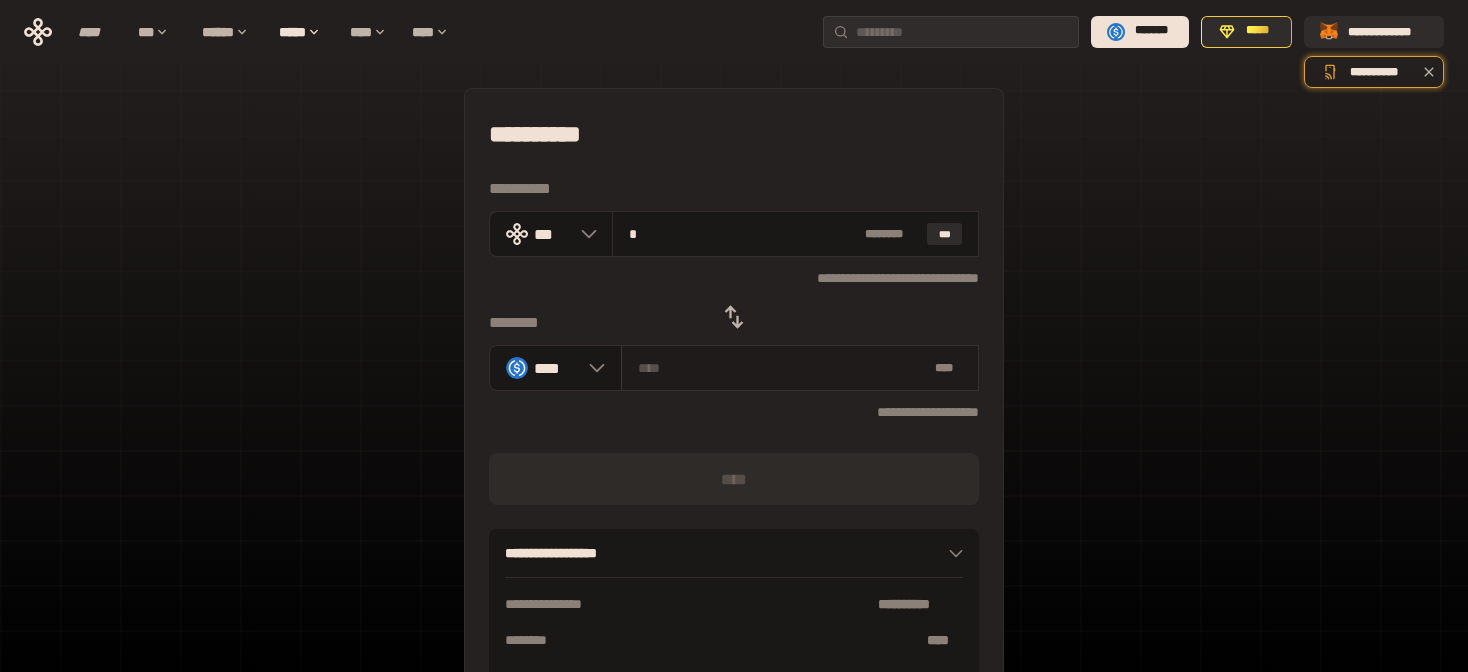 click at bounding box center (782, 368) 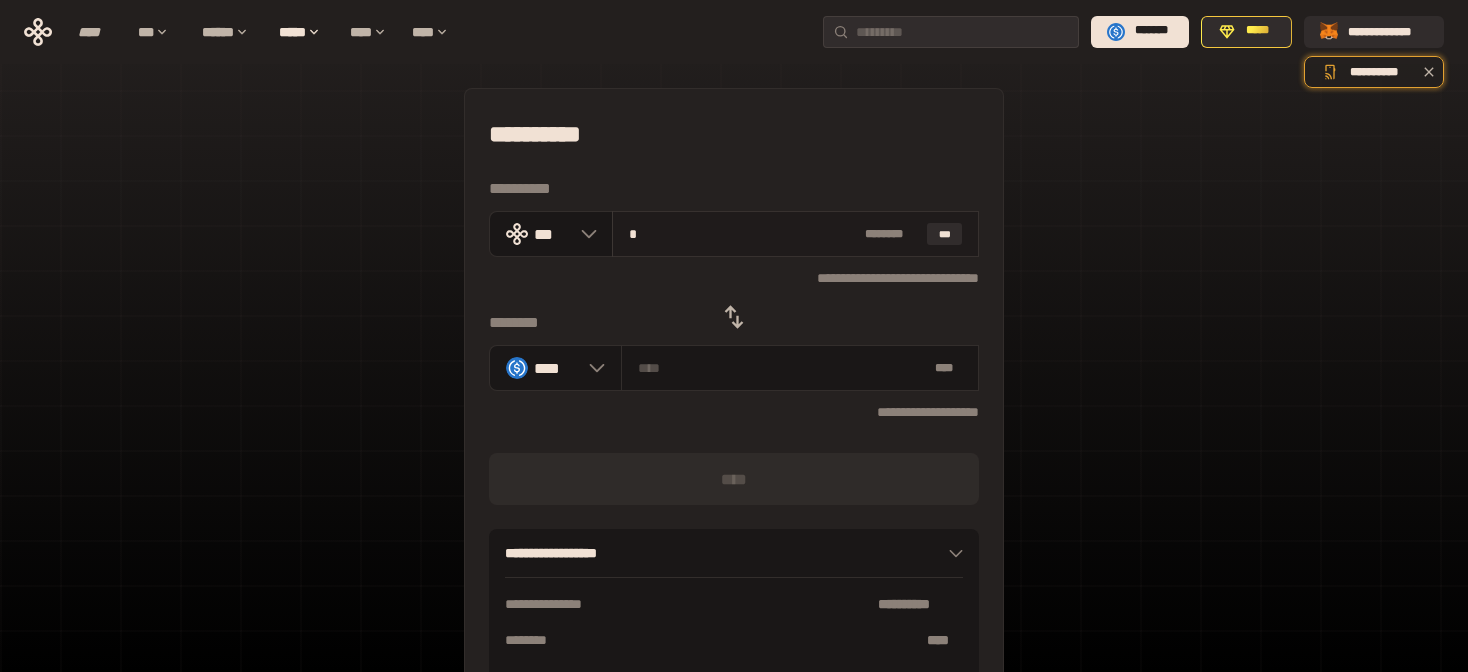click on "*" at bounding box center [743, 234] 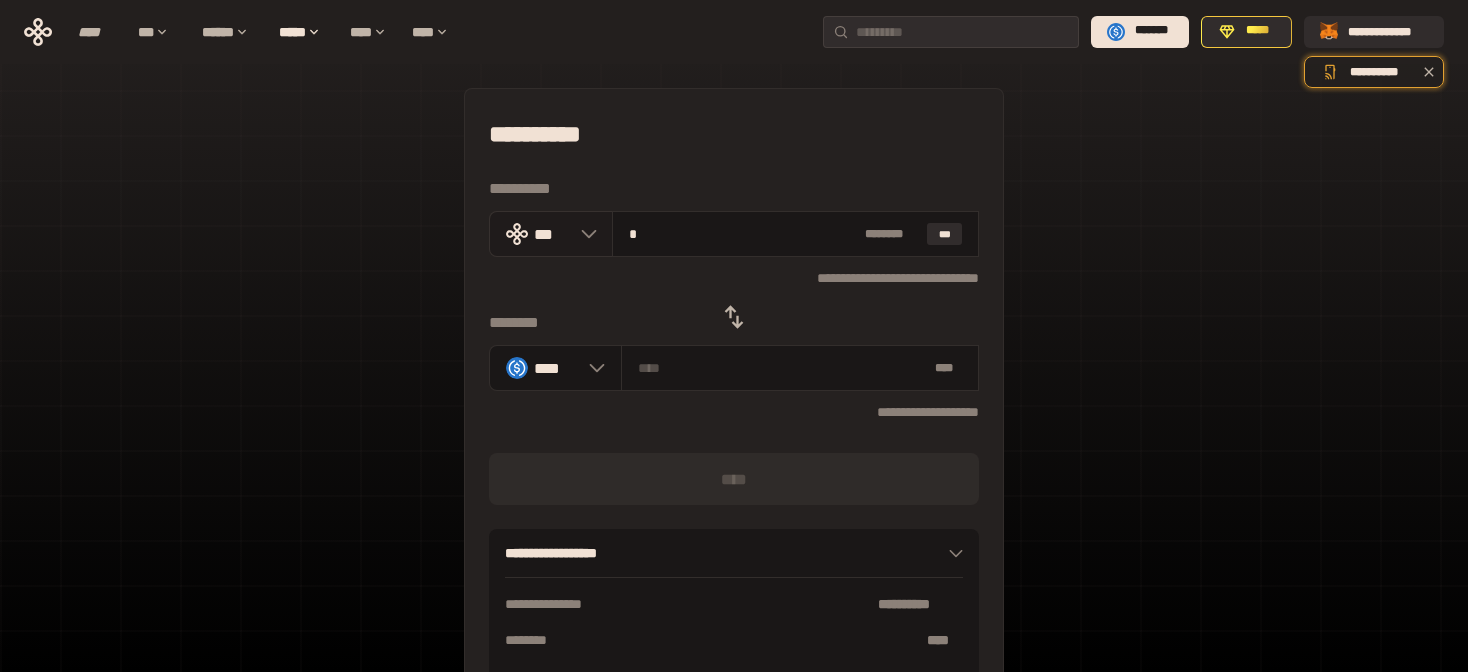 drag, startPoint x: 659, startPoint y: 235, endPoint x: 573, endPoint y: 231, distance: 86.09297 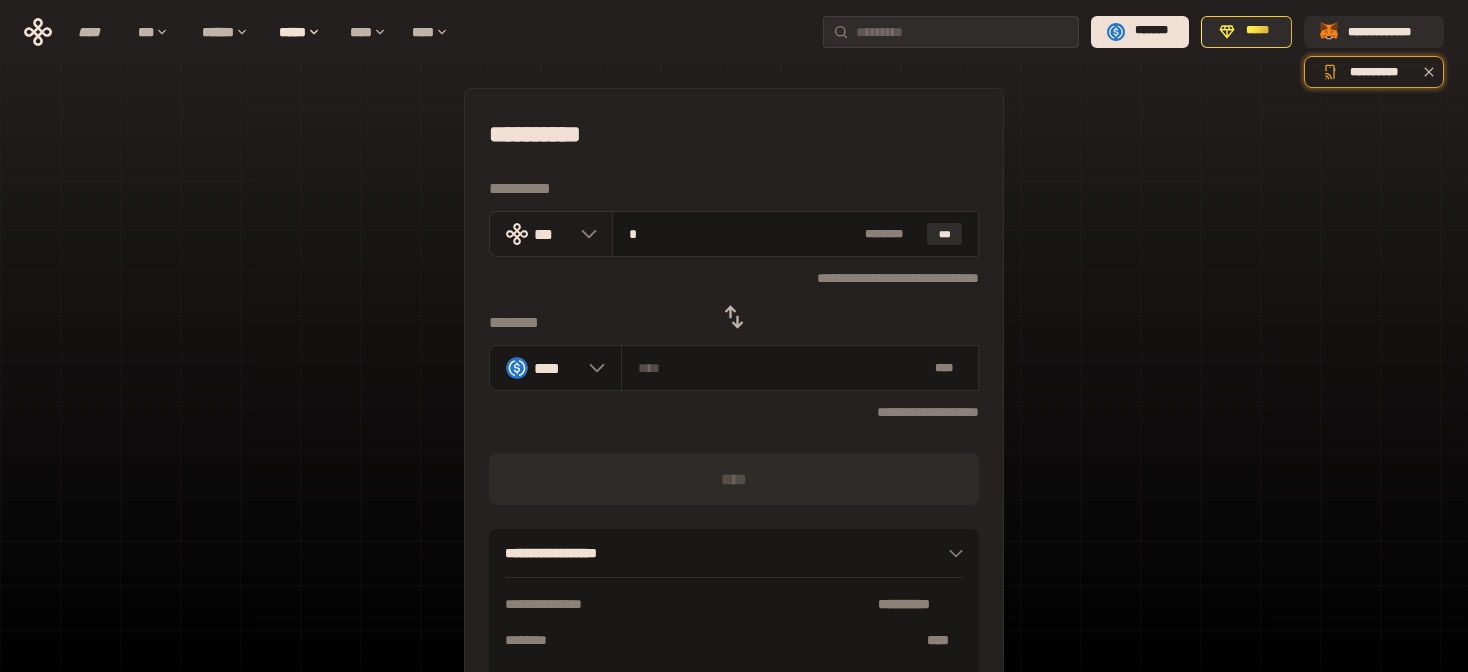 click on "*** * * ****** ***" at bounding box center (734, 234) 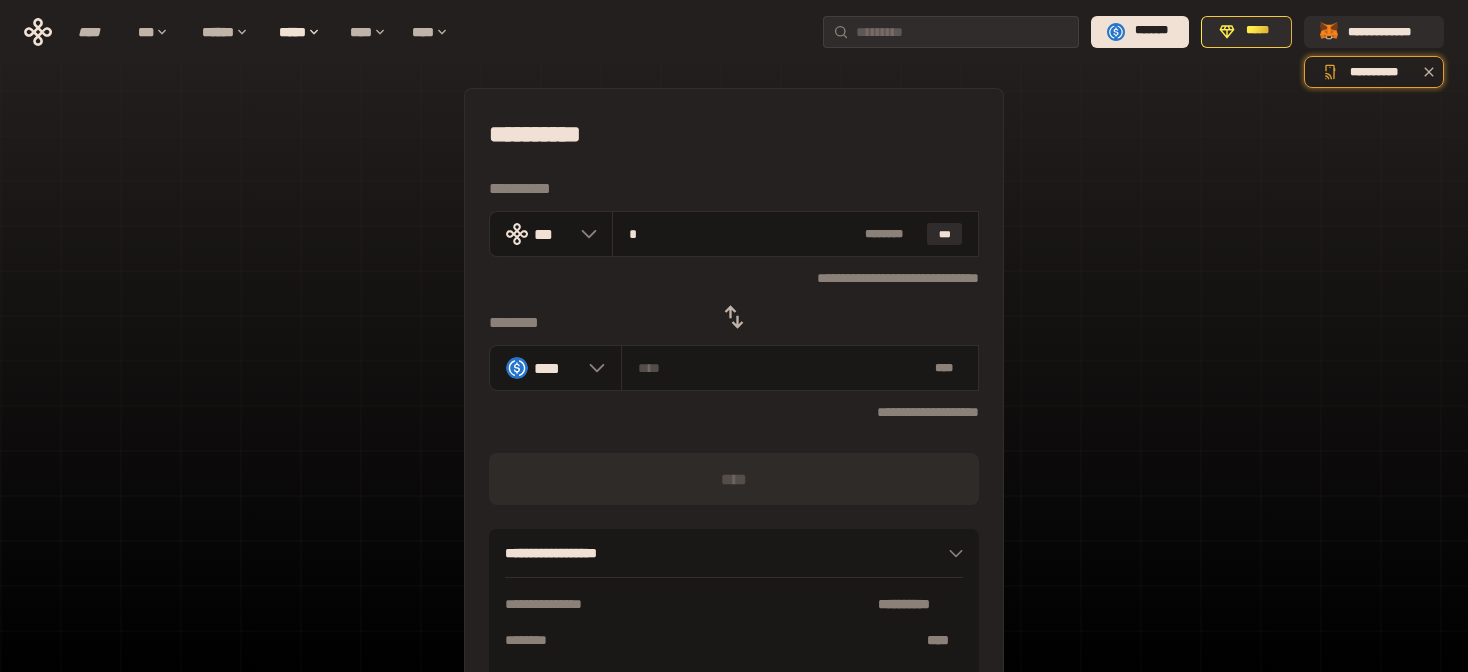 type on "*" 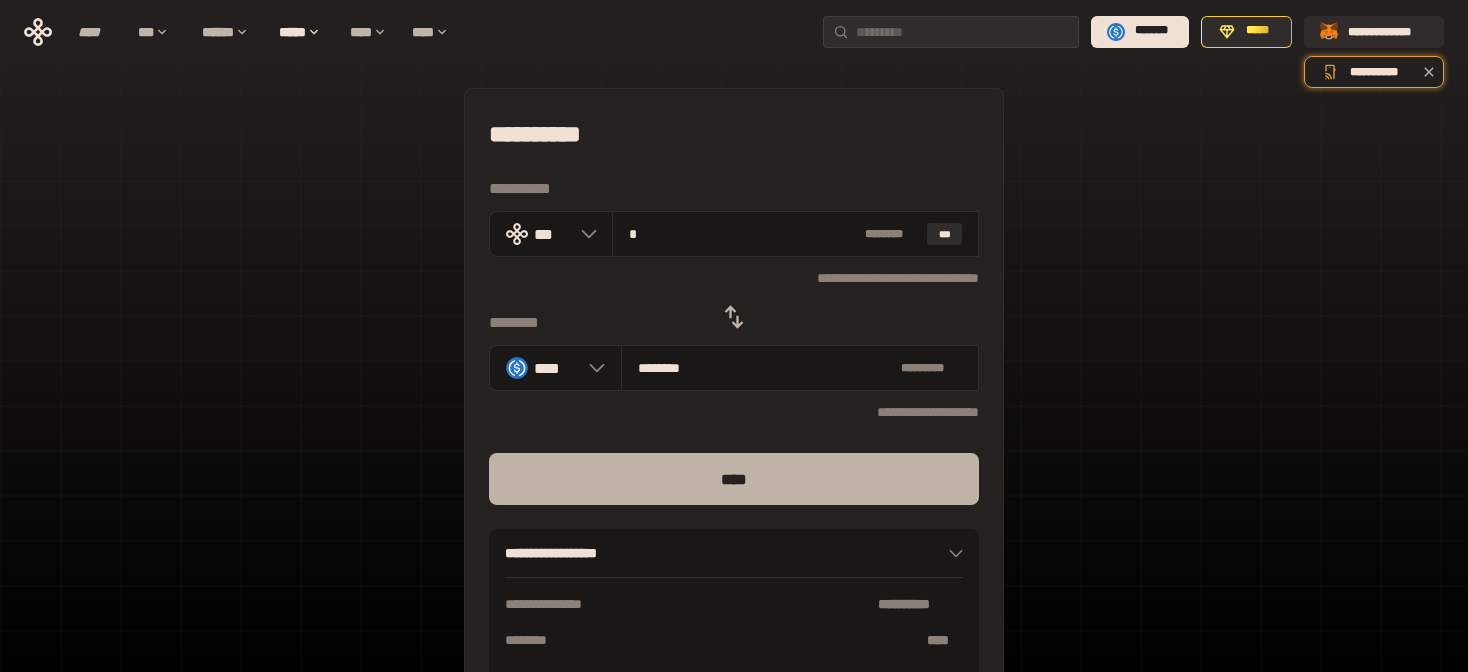 type on "*" 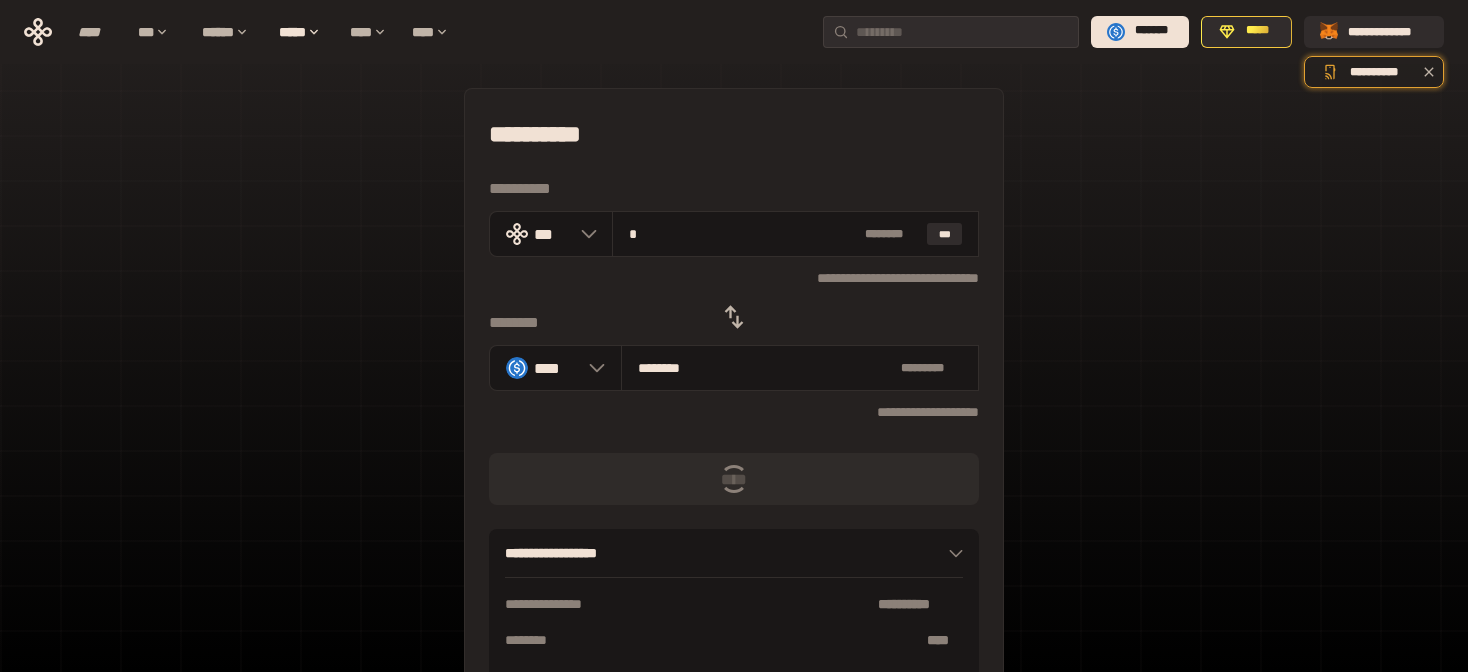drag, startPoint x: 771, startPoint y: 469, endPoint x: 760, endPoint y: 465, distance: 11.7046995 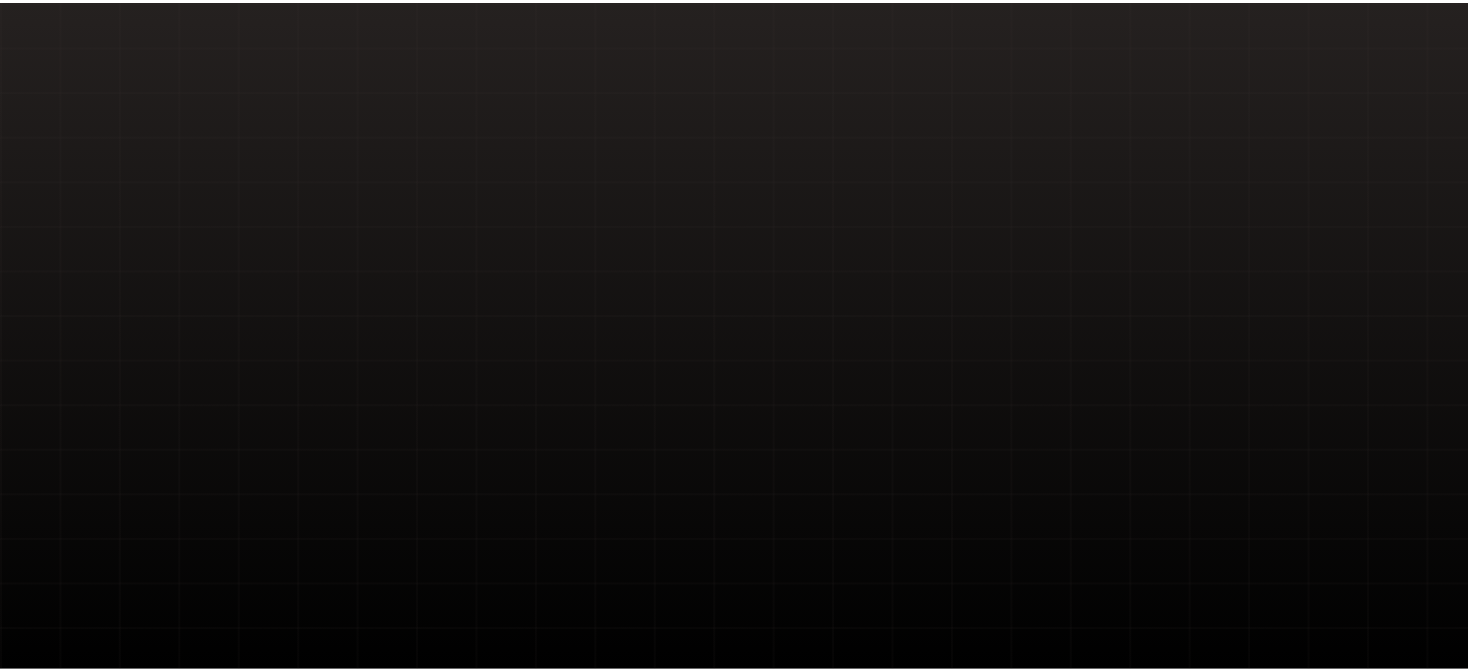 scroll, scrollTop: 0, scrollLeft: 0, axis: both 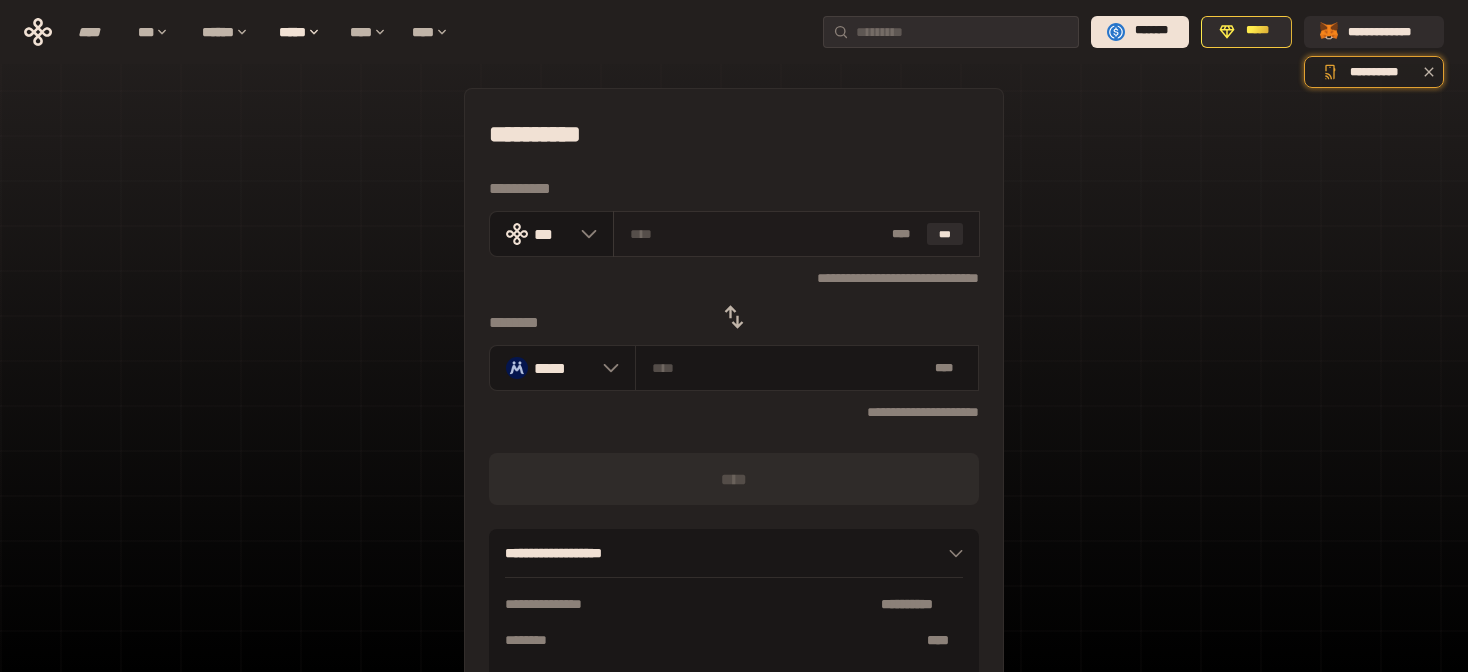 click at bounding box center [757, 234] 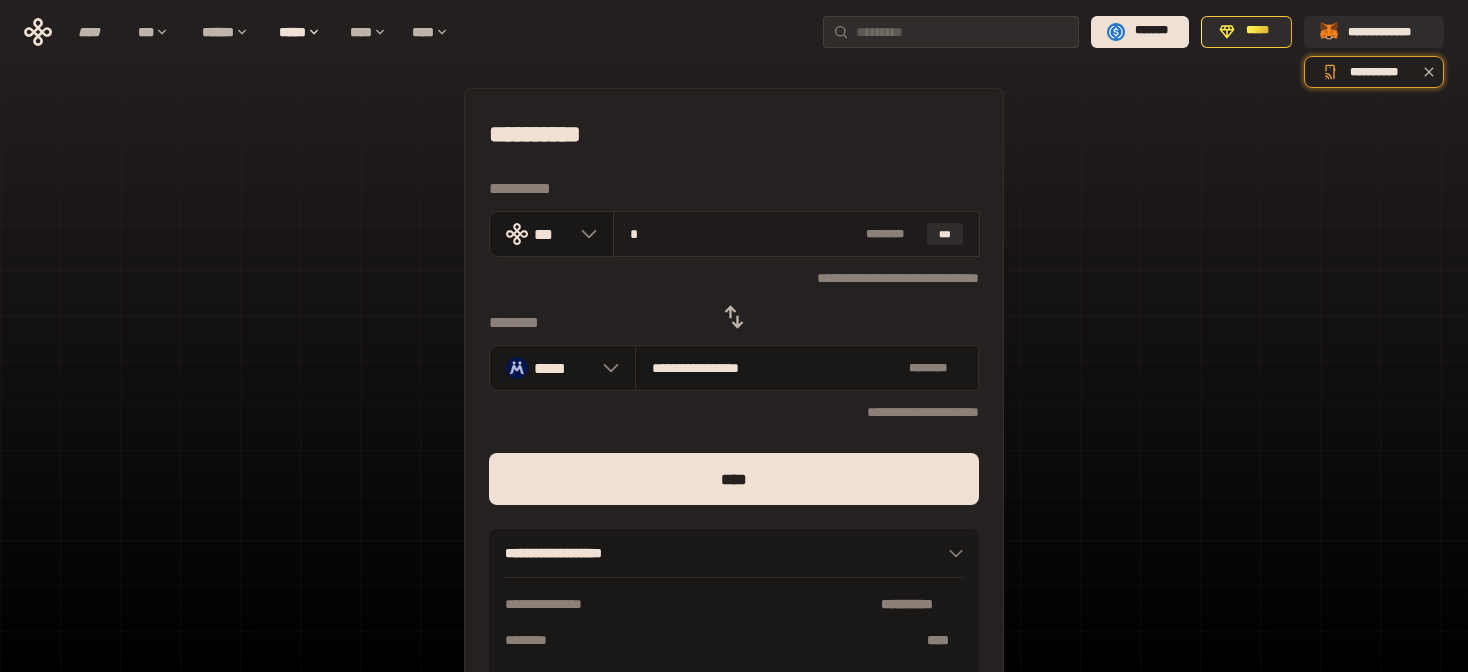 type on "**********" 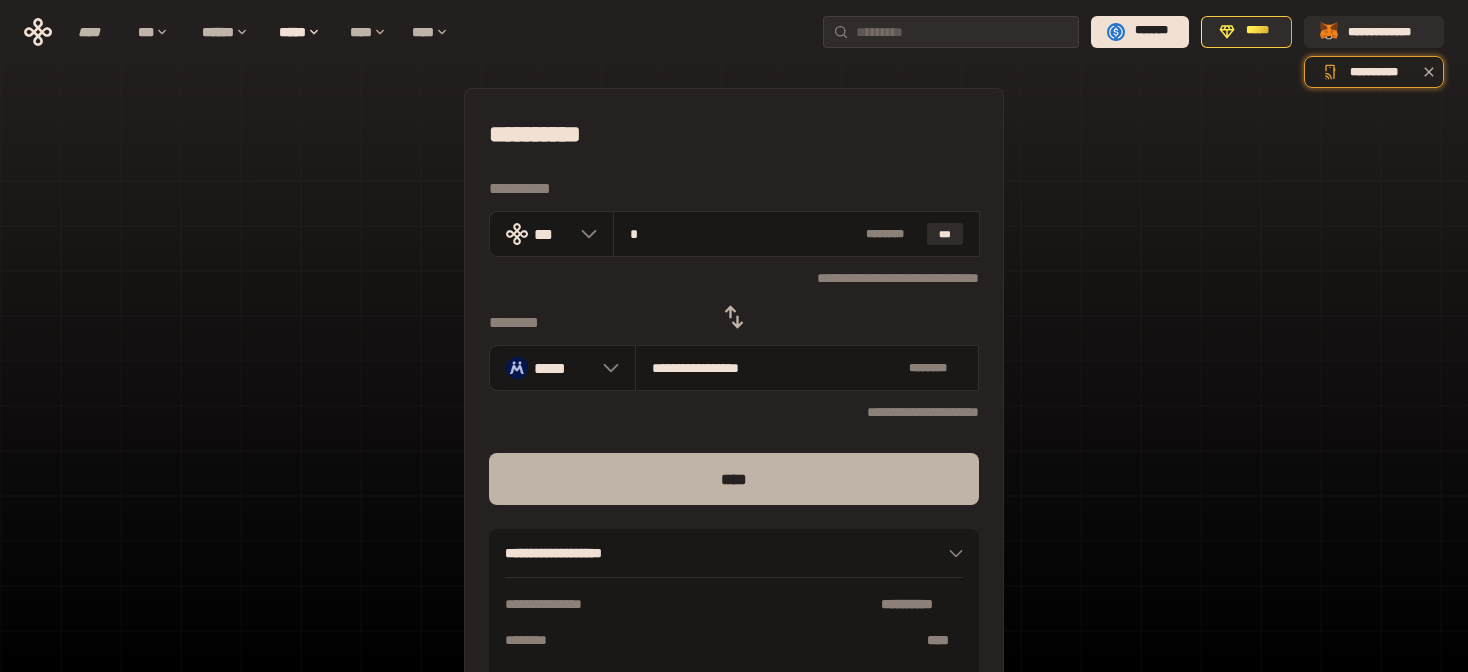 type on "*" 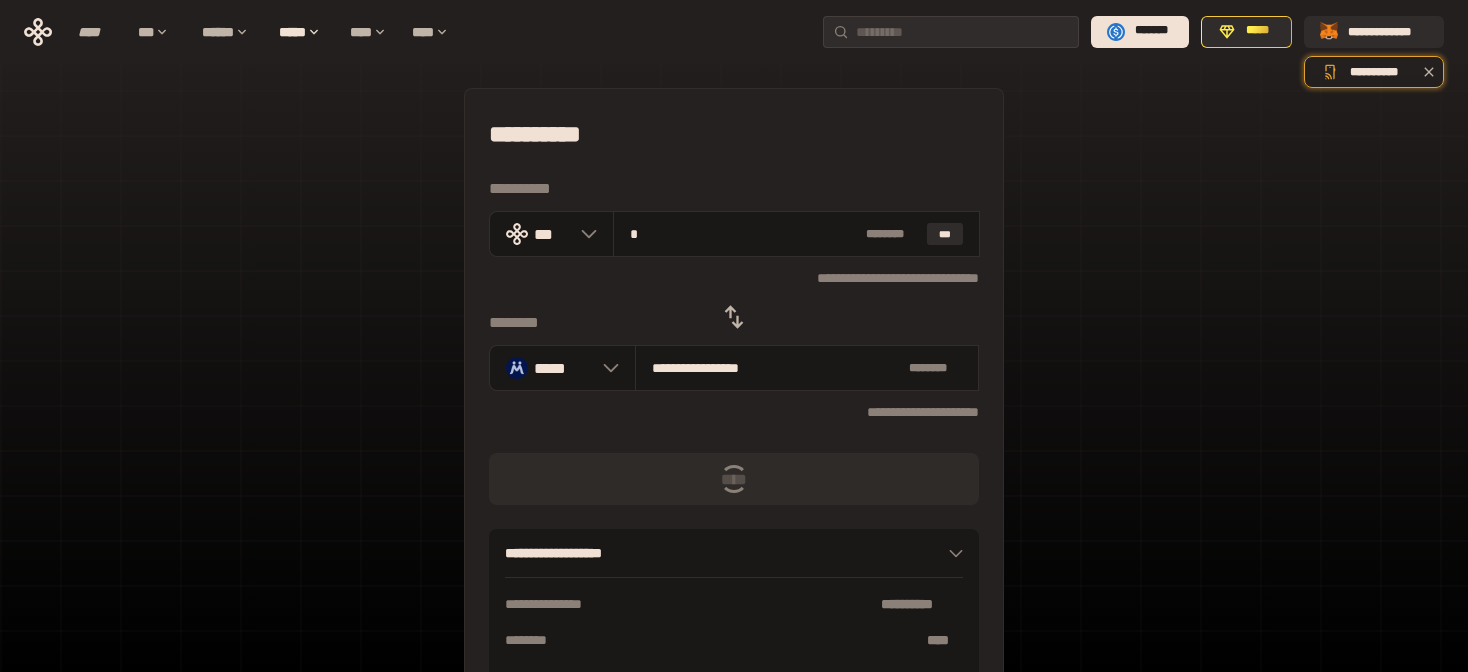 click on "**********" at bounding box center [734, 444] 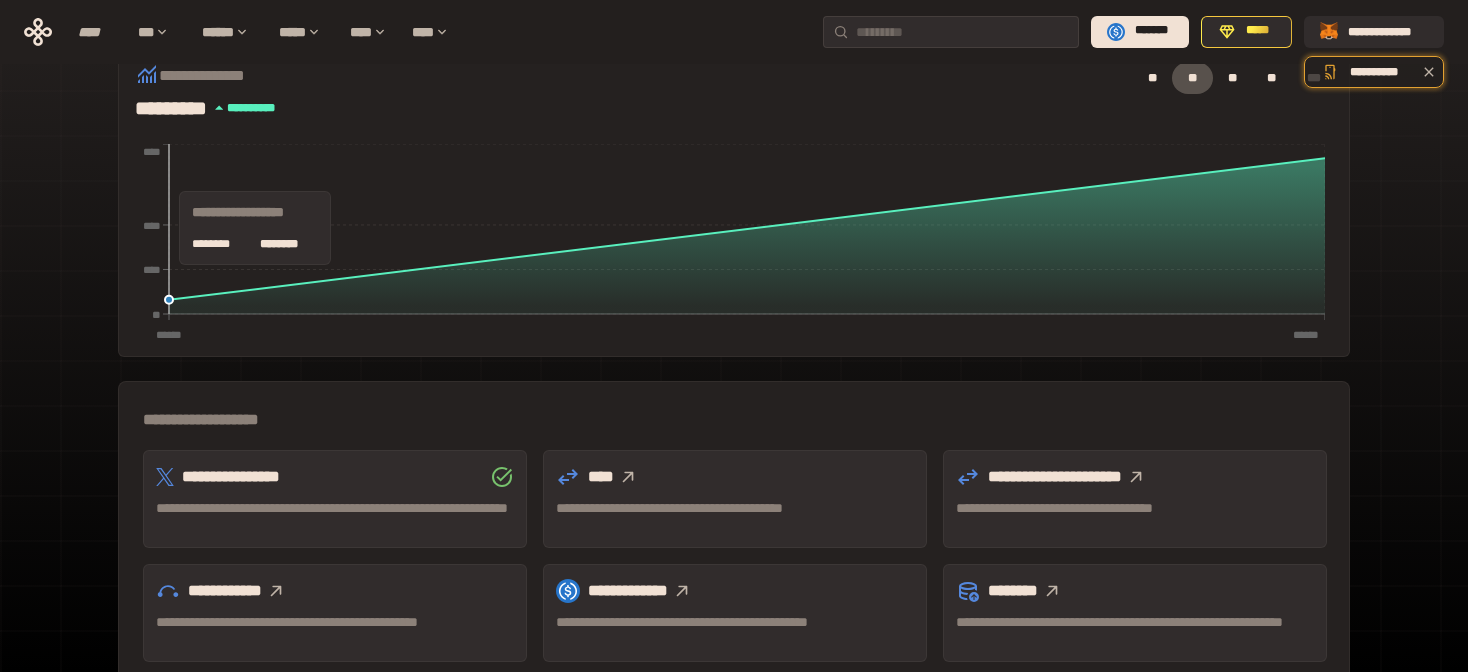 scroll, scrollTop: 400, scrollLeft: 0, axis: vertical 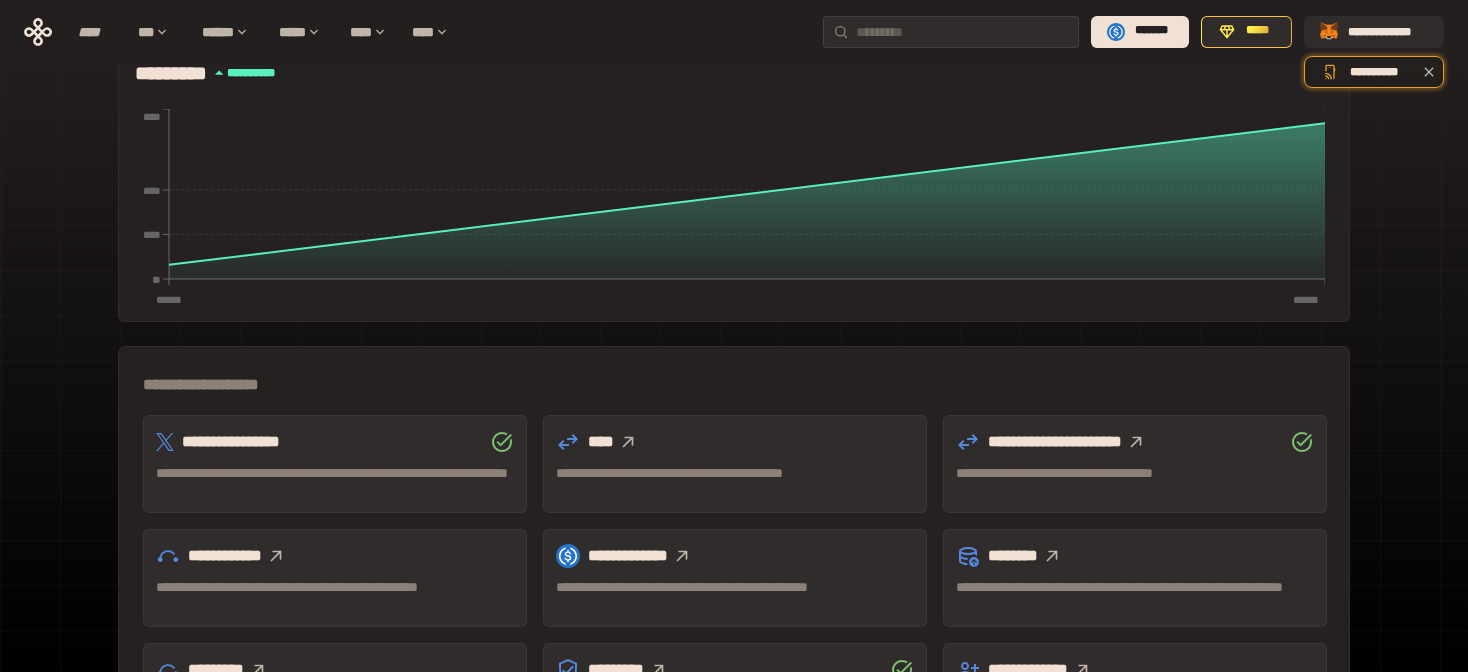 click 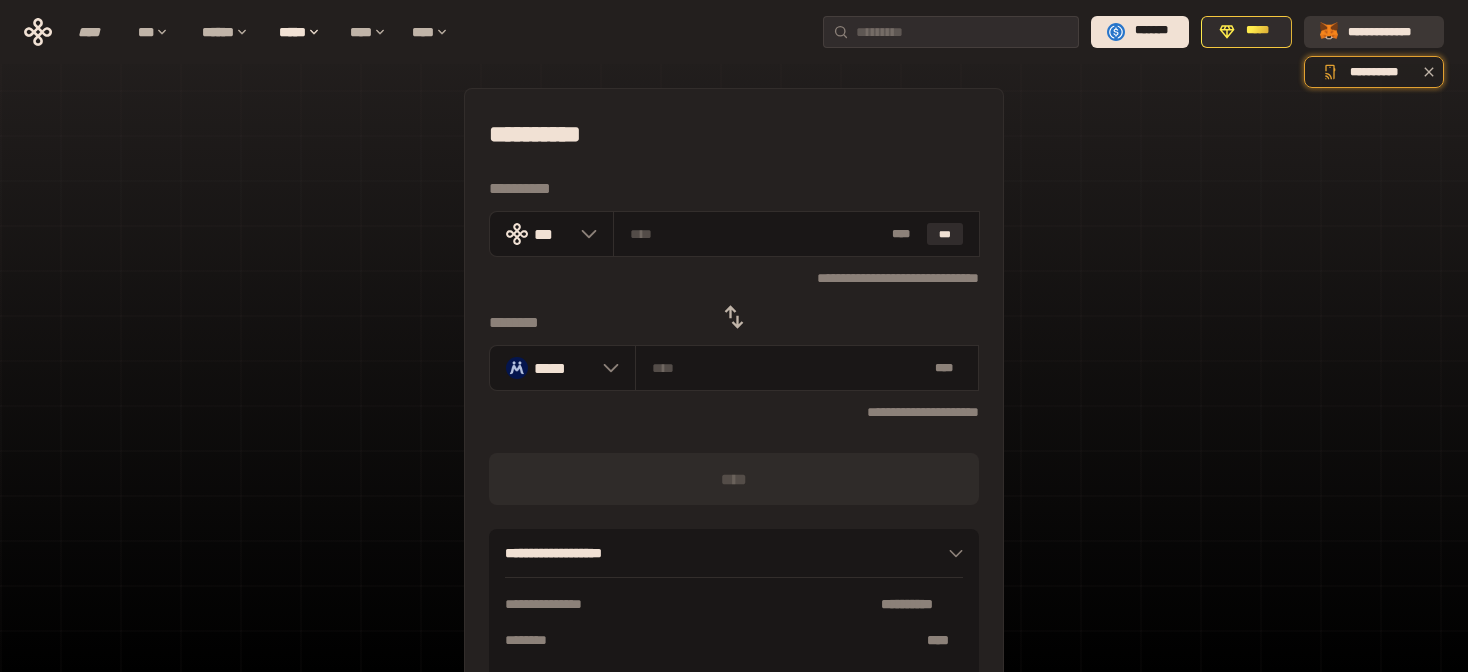 click on "**********" at bounding box center [1388, 31] 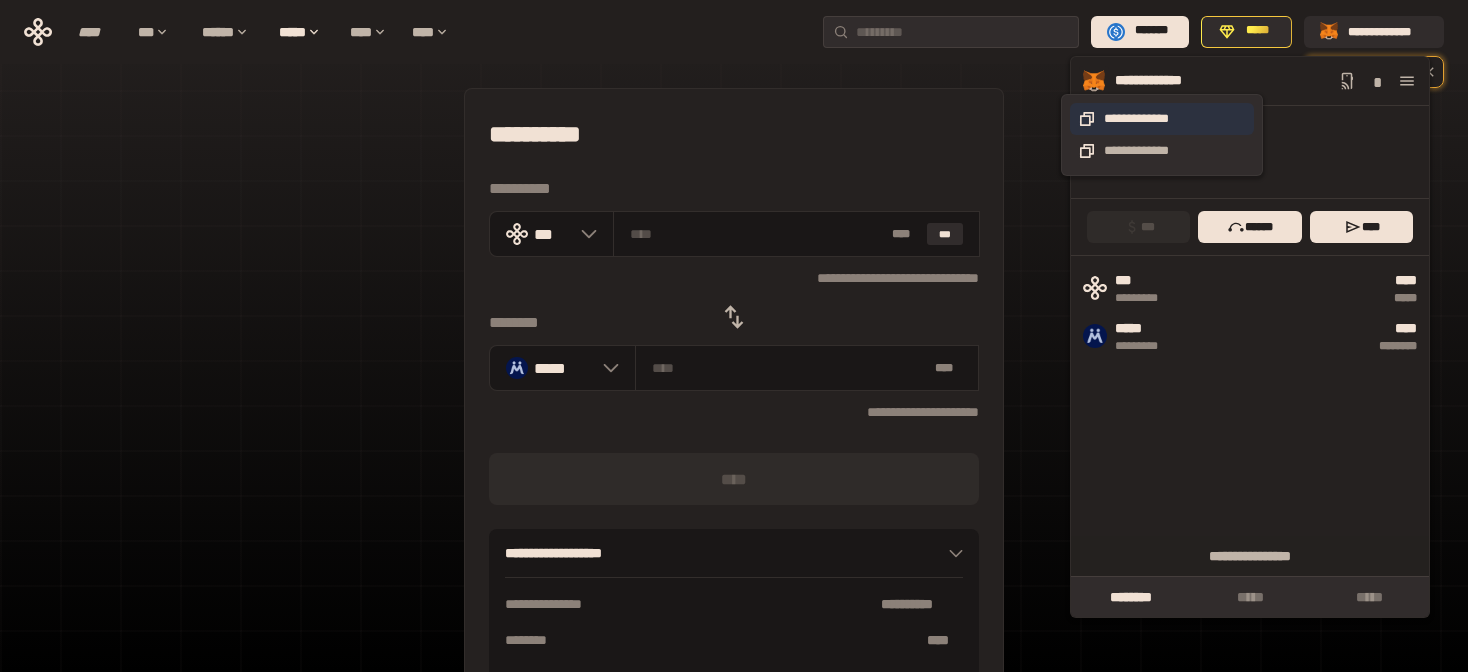 click on "**********" at bounding box center (1162, 119) 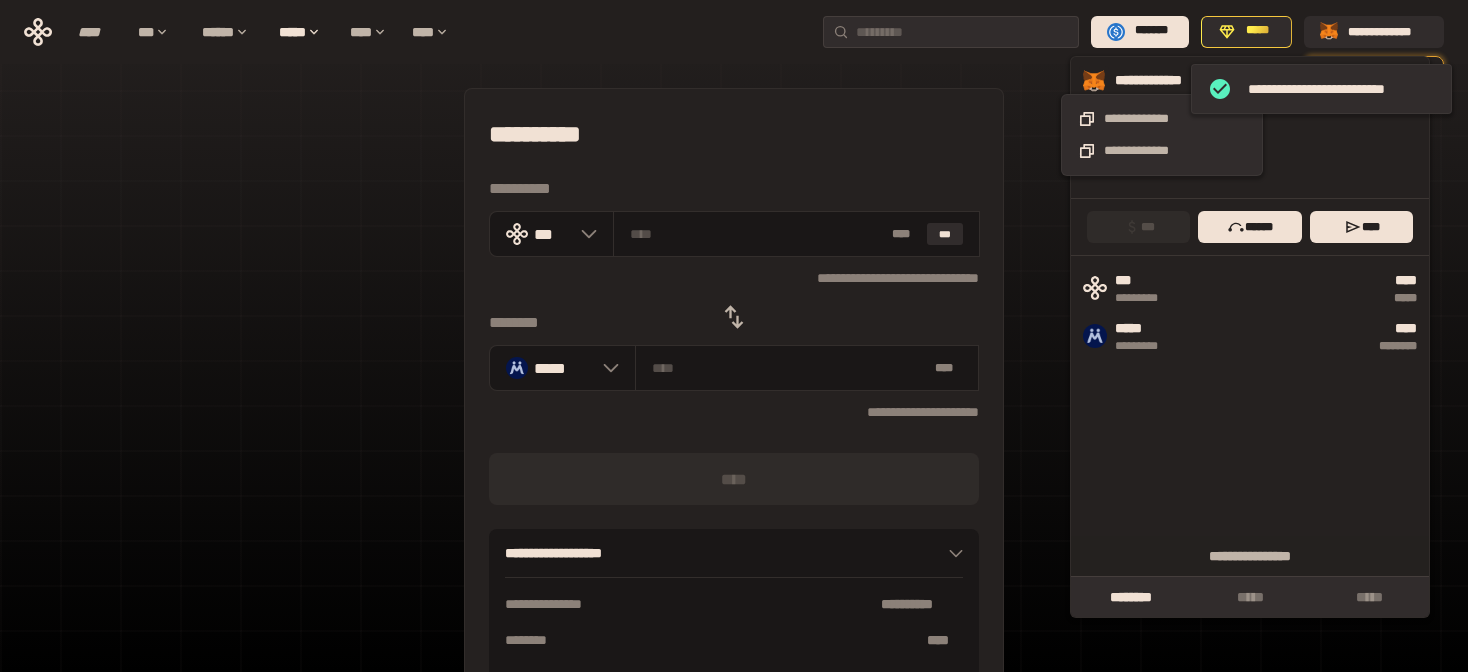 click on "**********" at bounding box center [1161, 81] 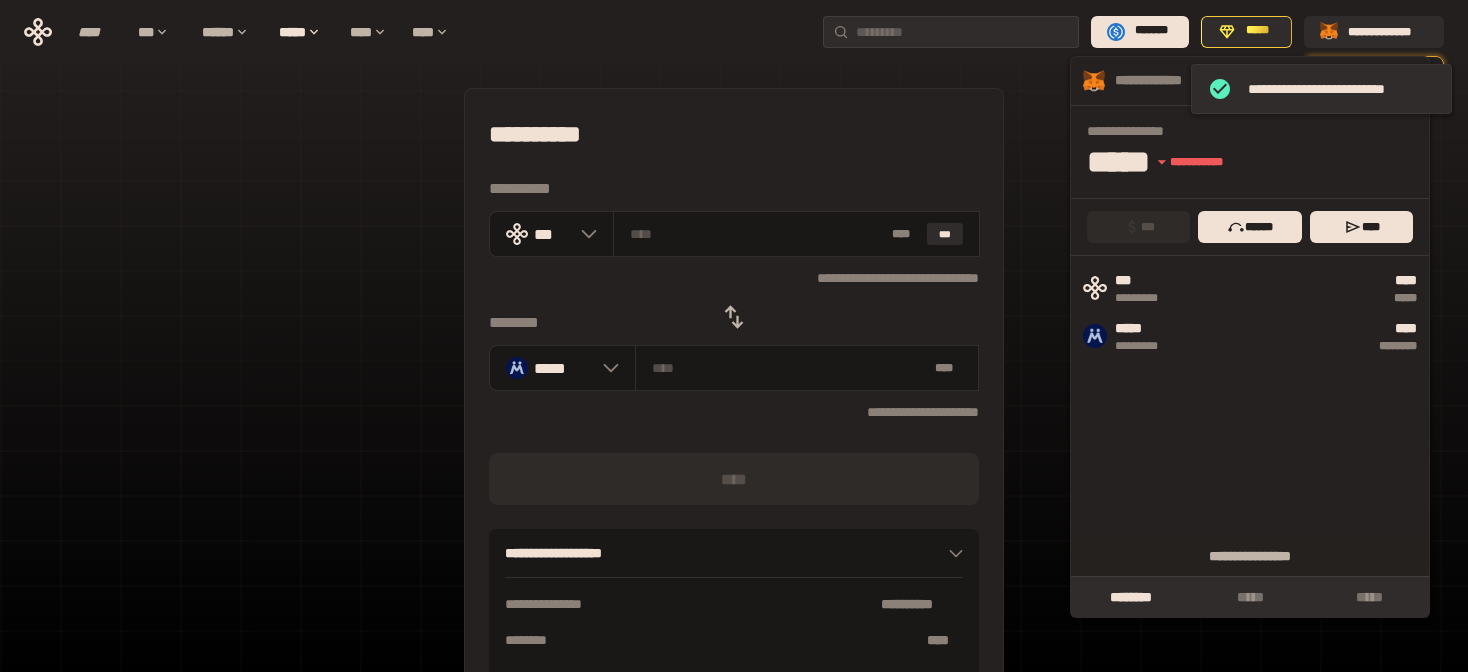 click on "**********" at bounding box center (1256, 131) 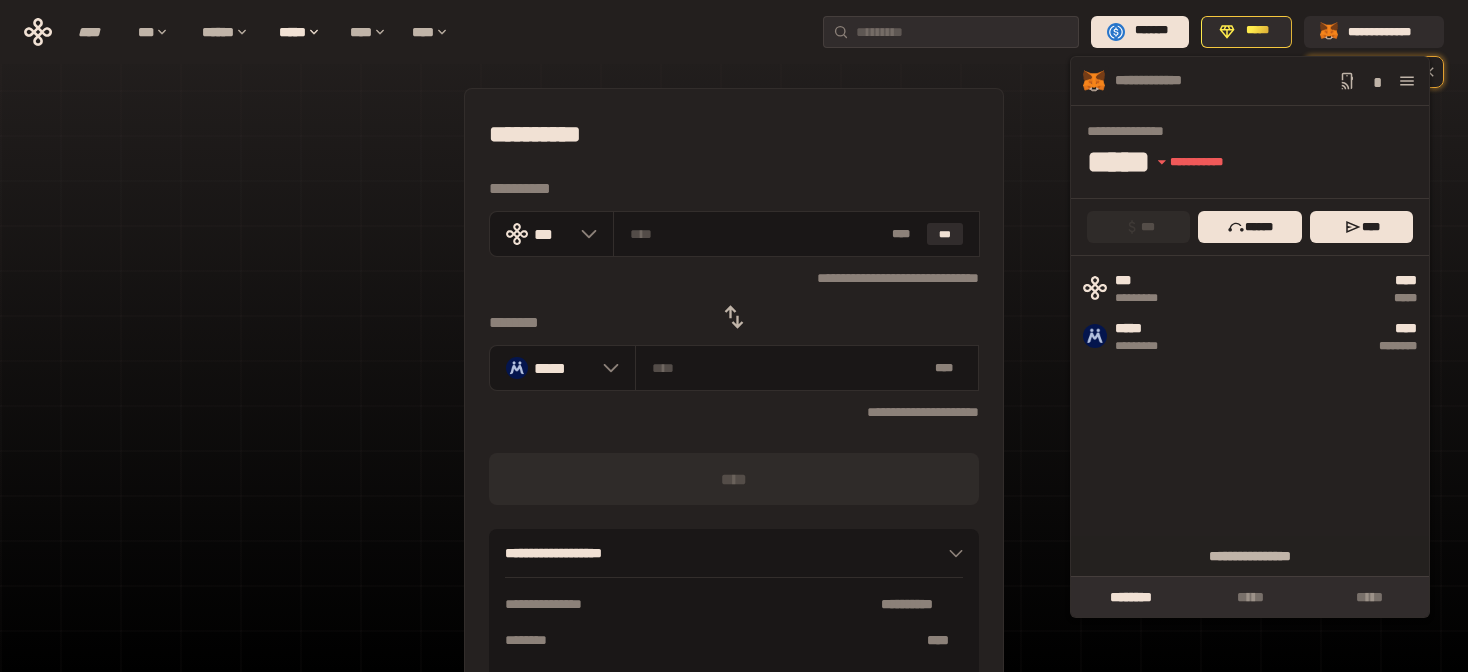 click 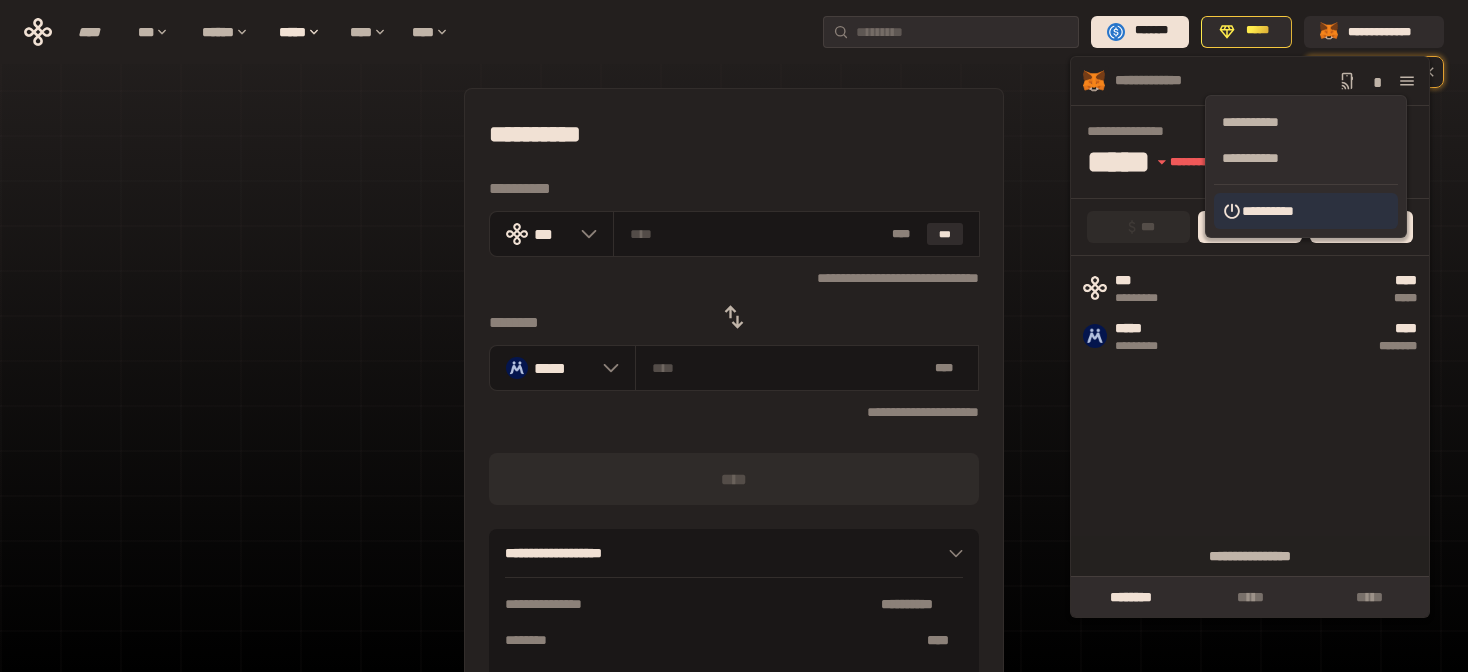 click on "**********" at bounding box center [1306, 211] 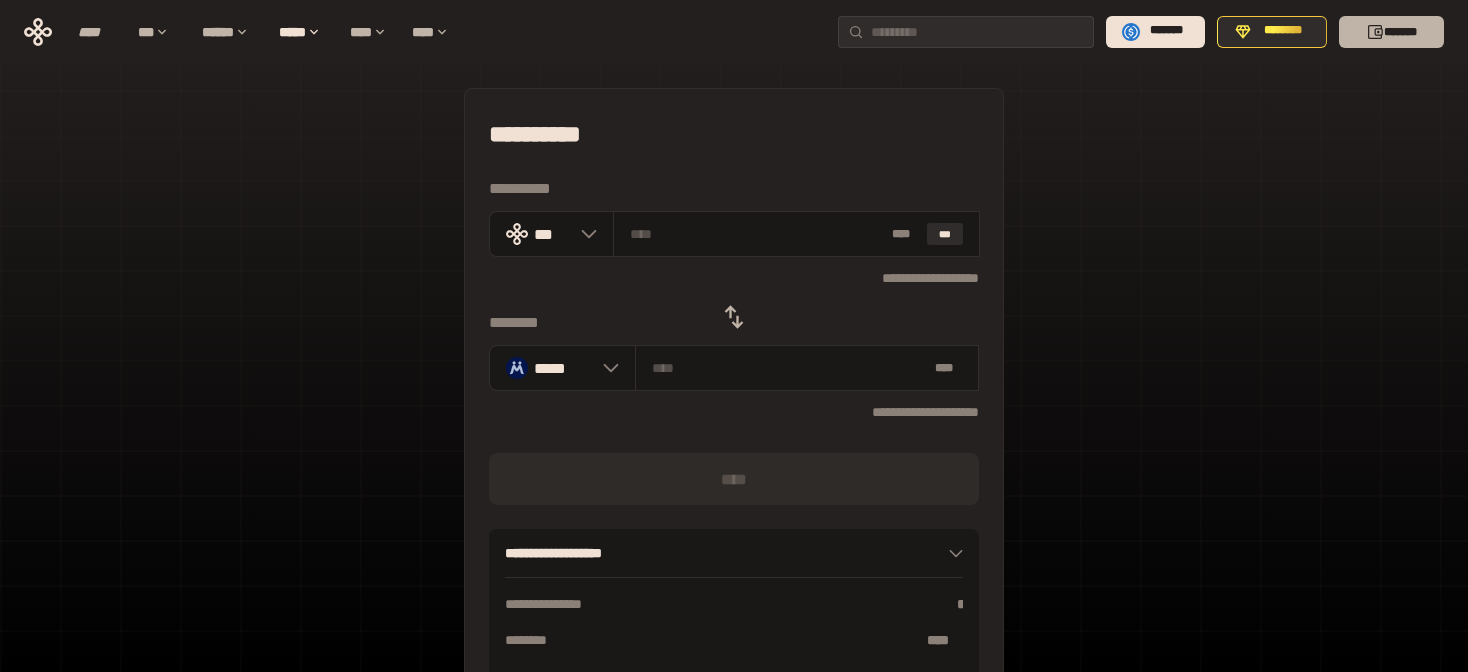 click on "*******" at bounding box center (1391, 32) 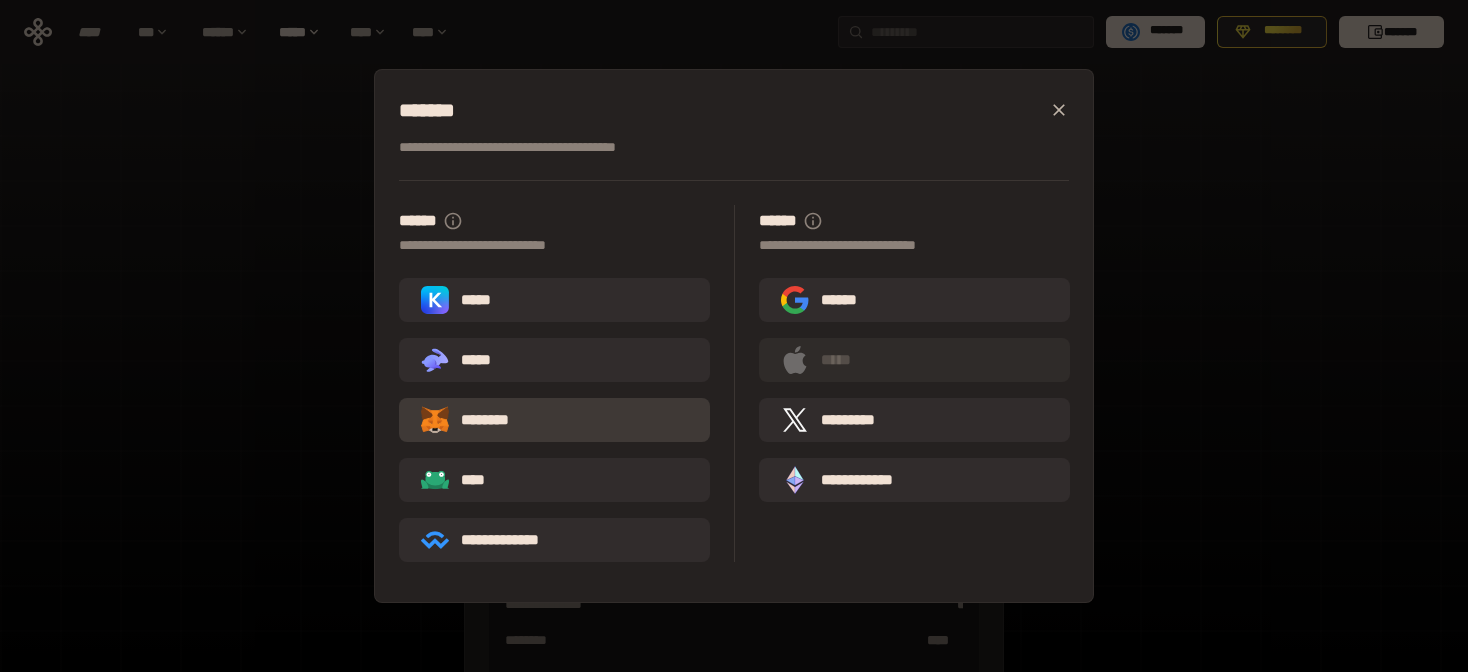 click on "********" at bounding box center [479, 420] 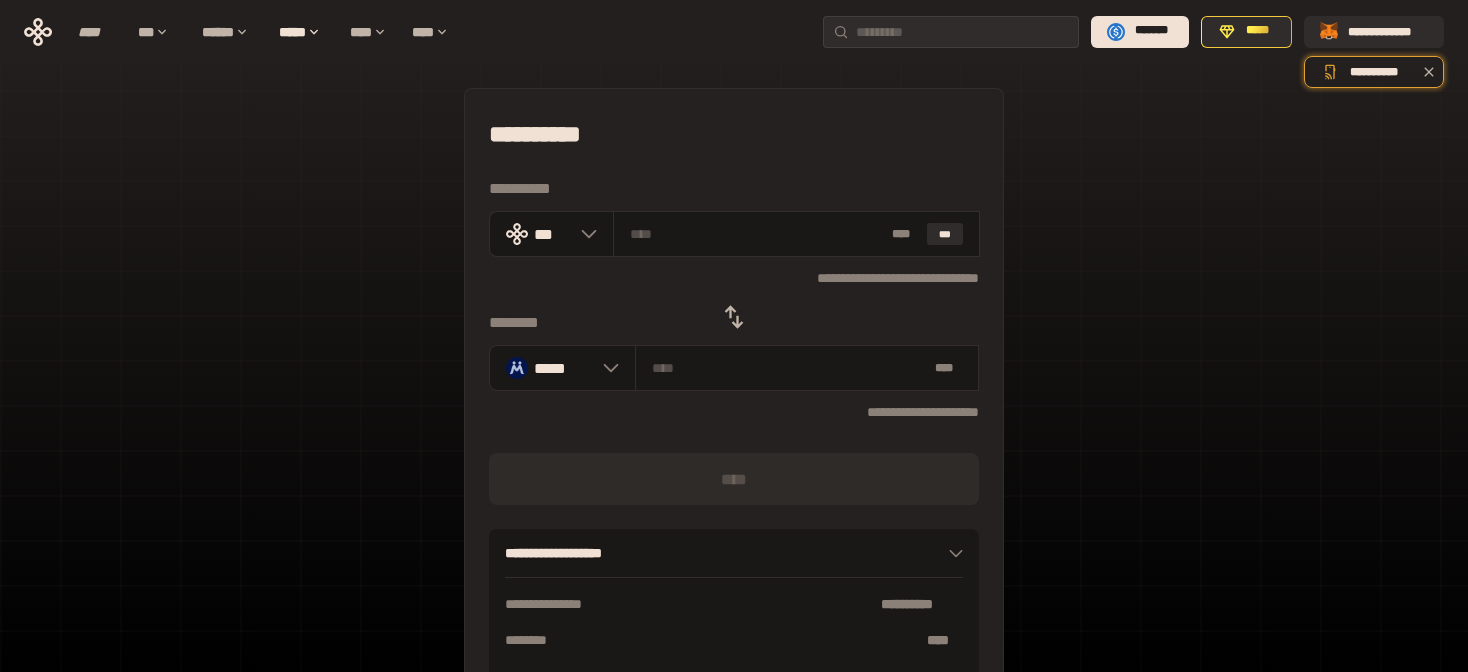 click on "**********" at bounding box center [734, 412] 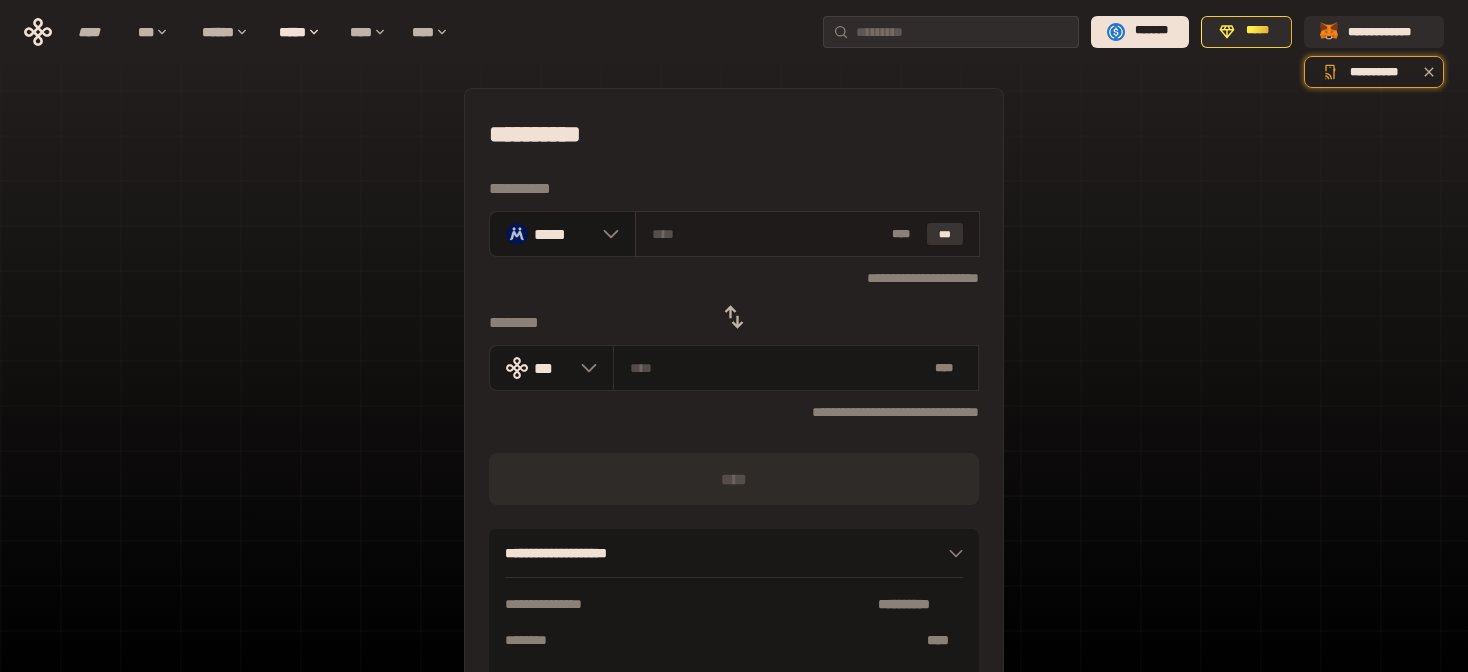 click on "***" at bounding box center [945, 234] 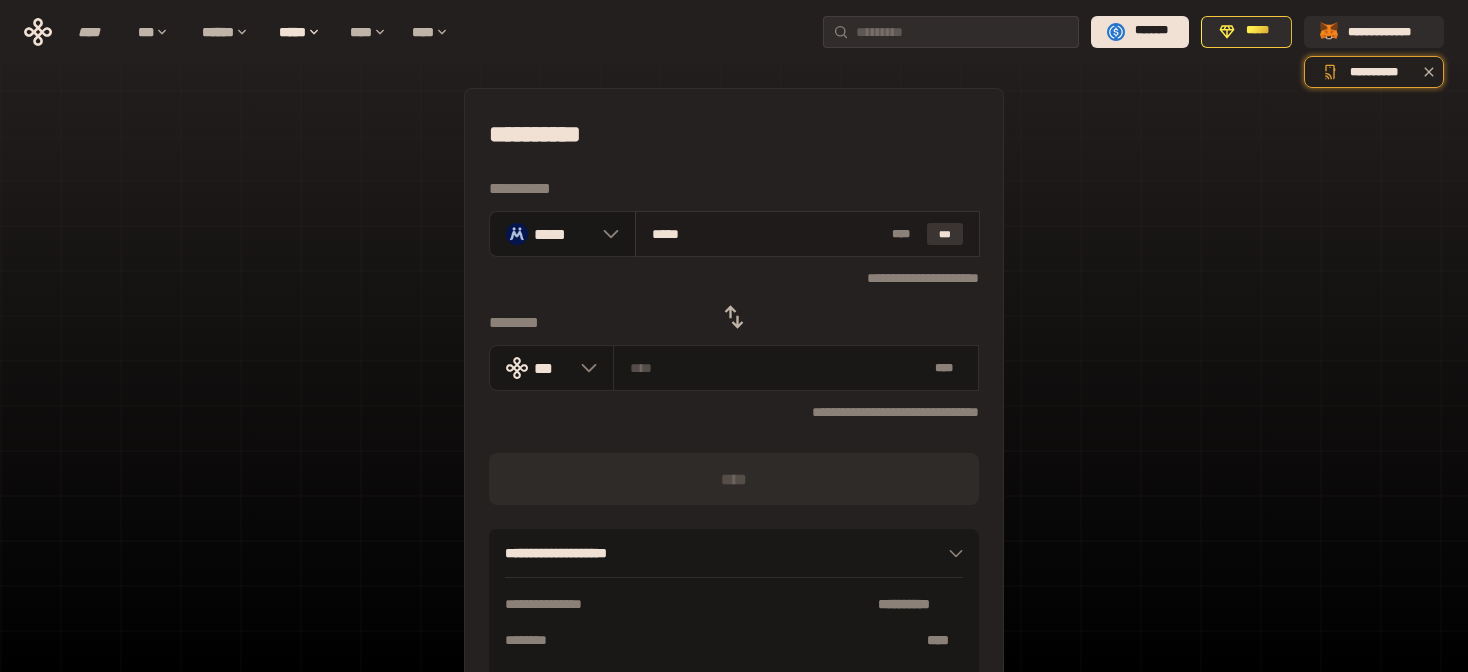 type on "**********" 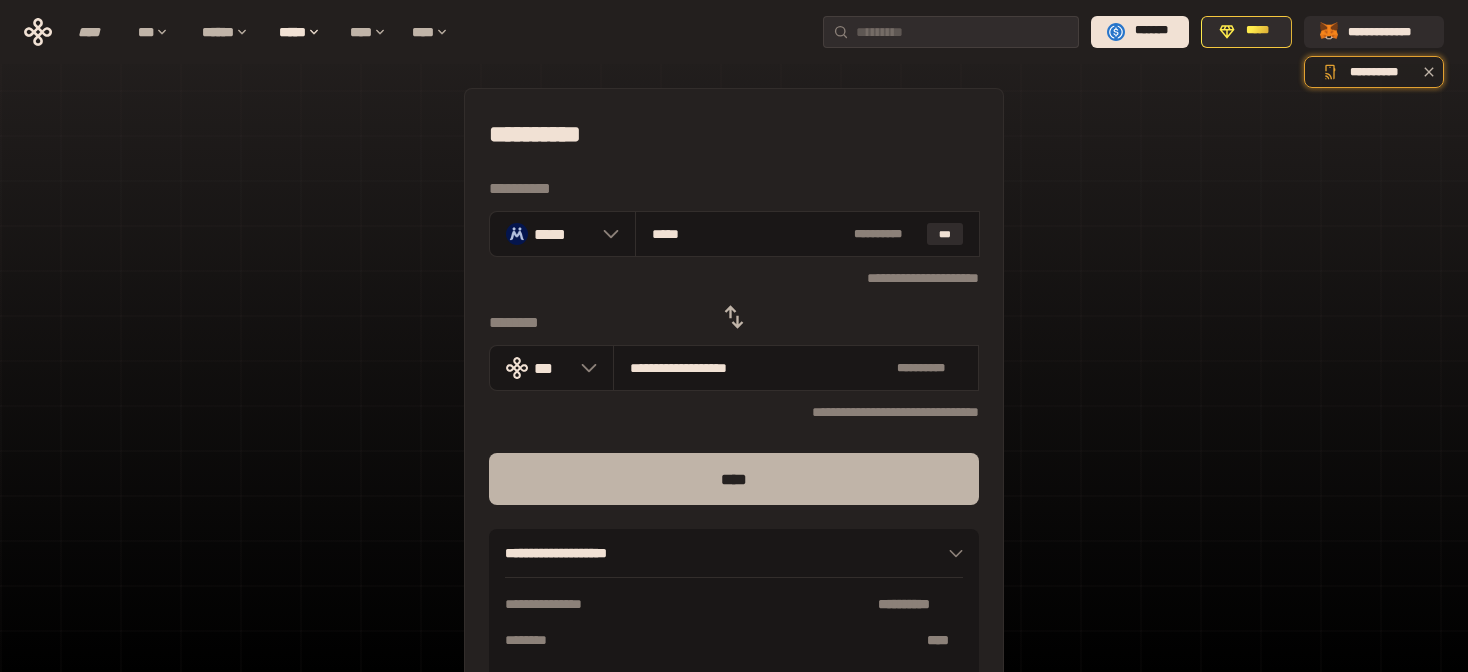 click on "****" at bounding box center [734, 479] 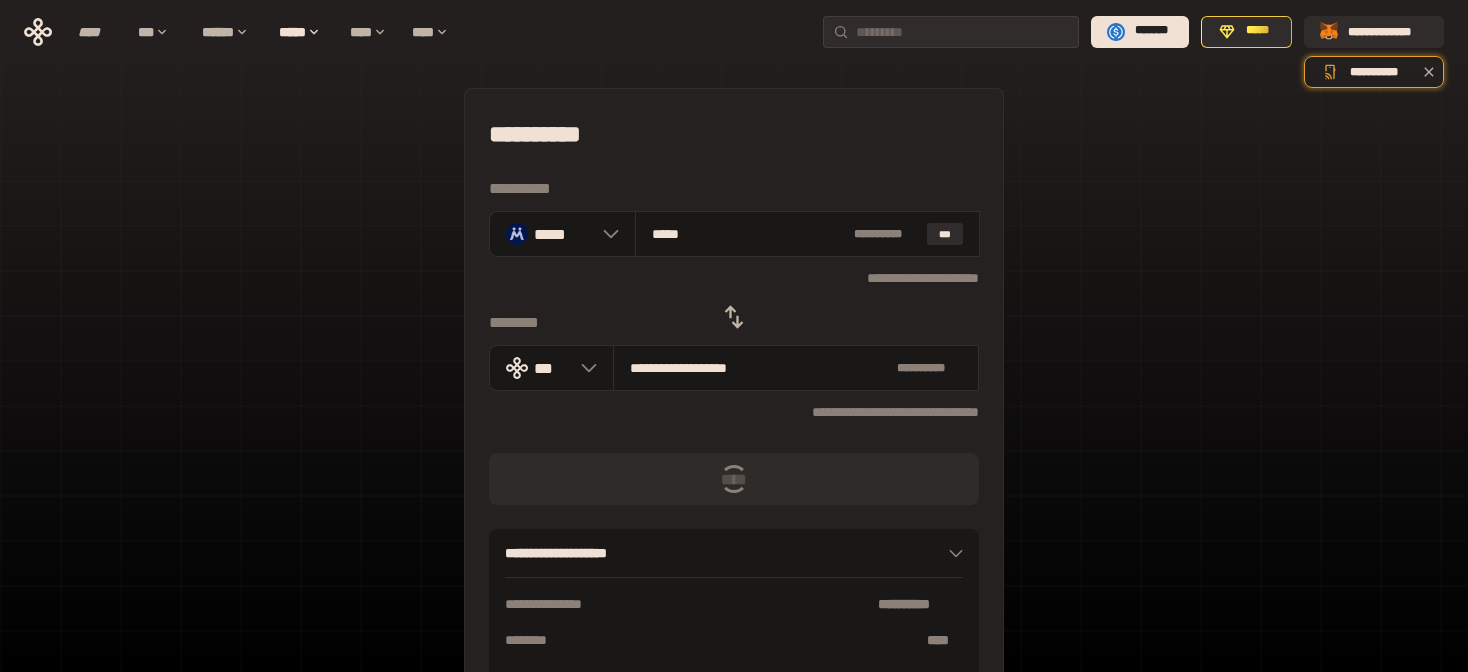 click on "**********" at bounding box center [734, 444] 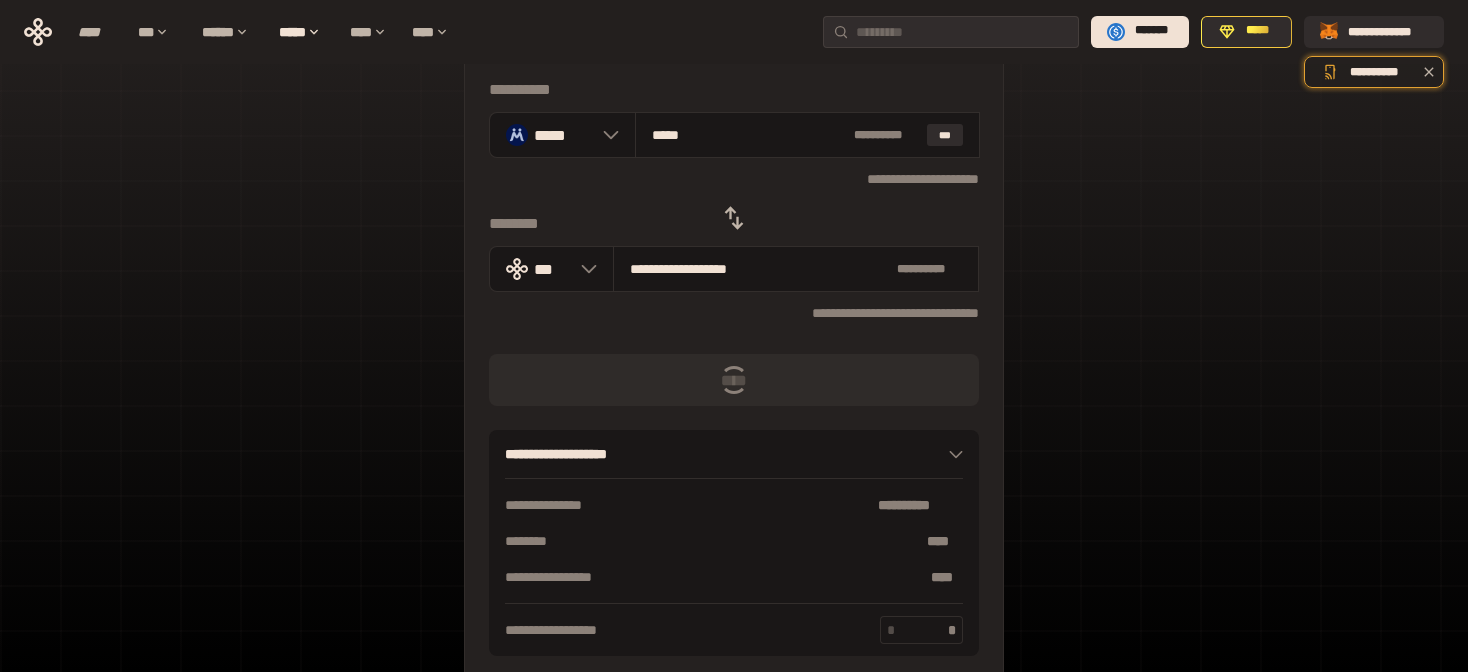 scroll, scrollTop: 0, scrollLeft: 0, axis: both 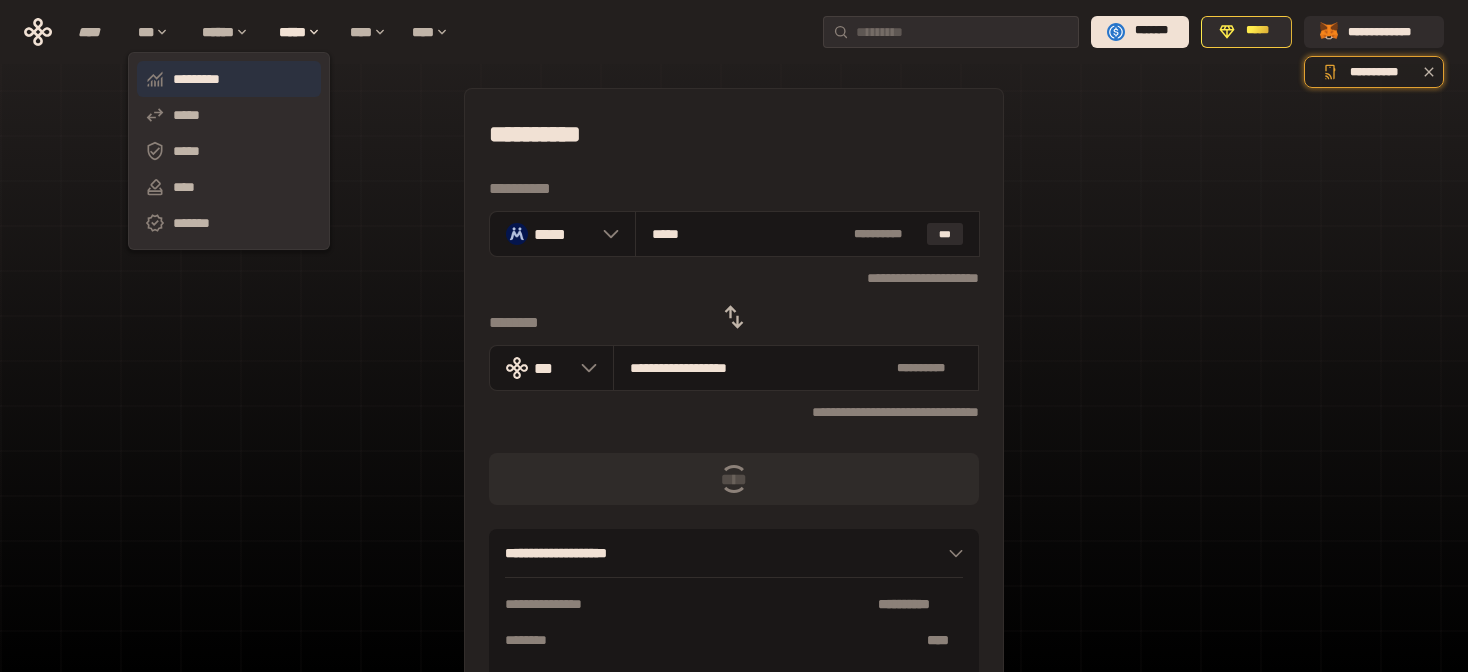 click on "*********" at bounding box center (229, 79) 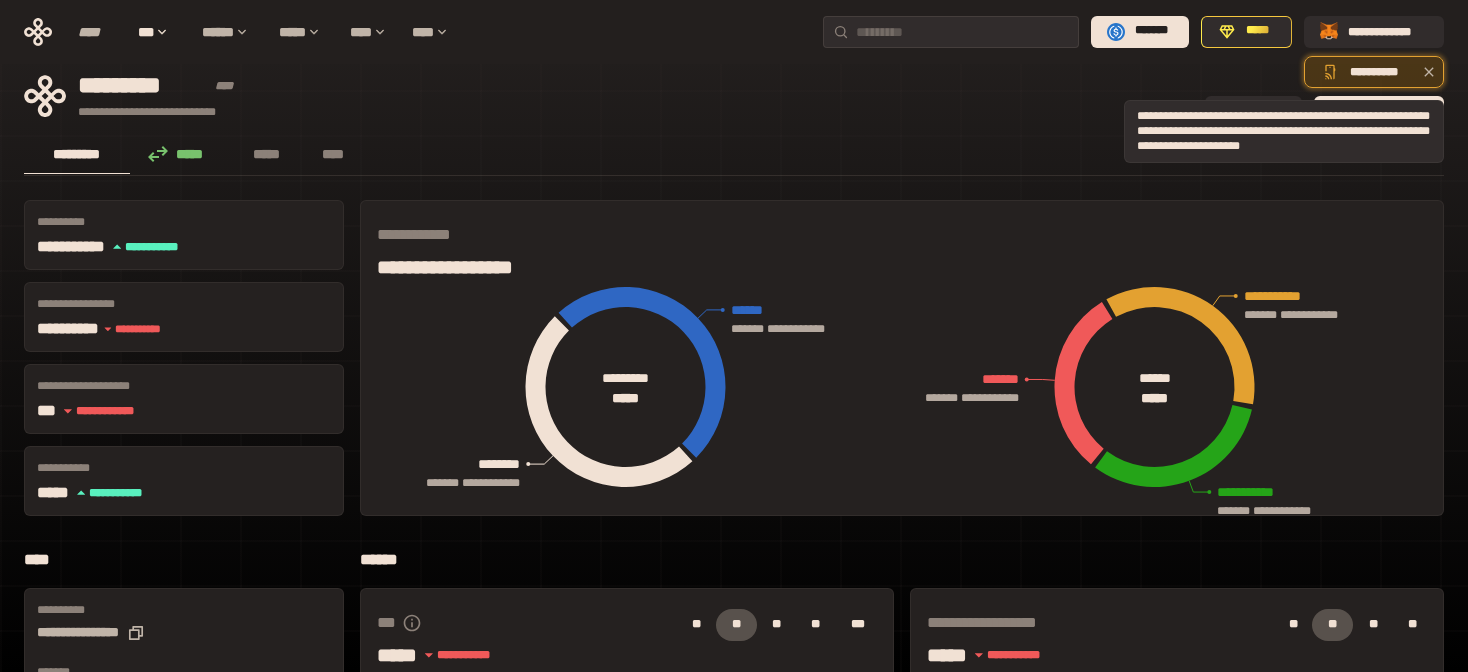 click on "**********" at bounding box center (1374, 72) 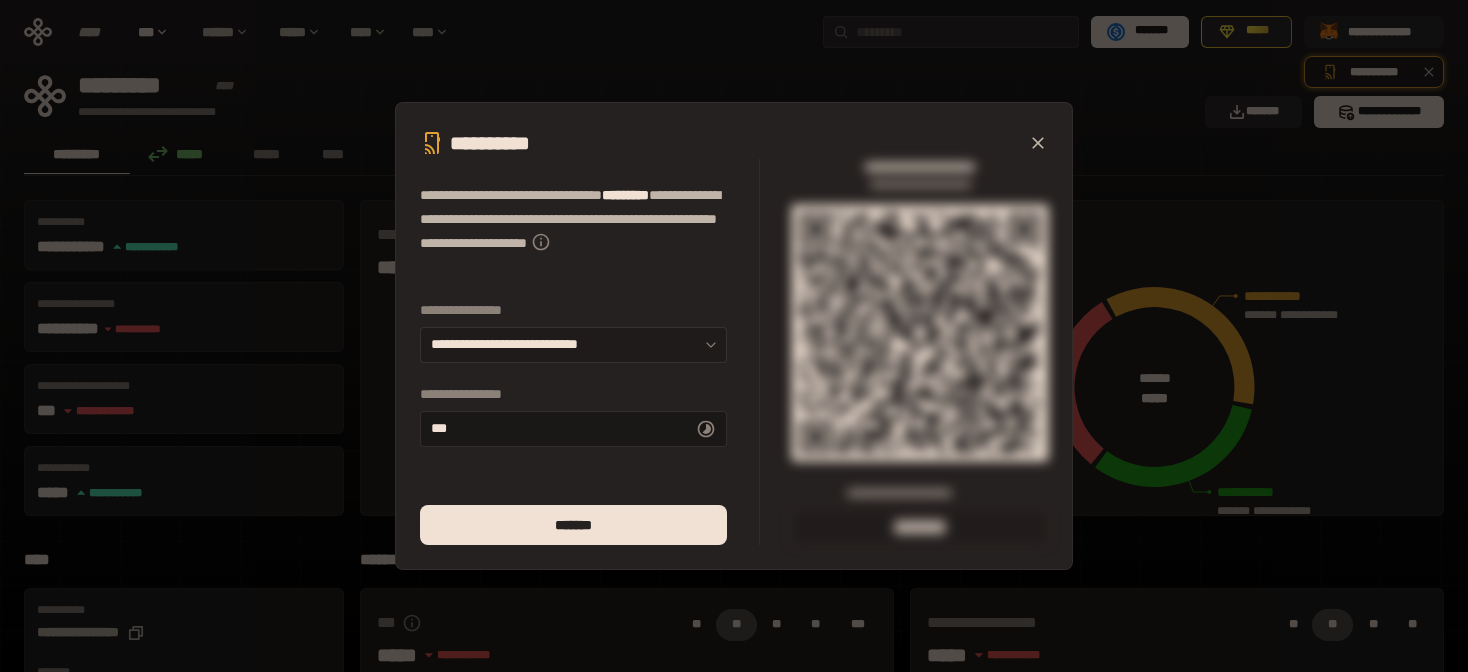 click on "**********" at bounding box center (573, 345) 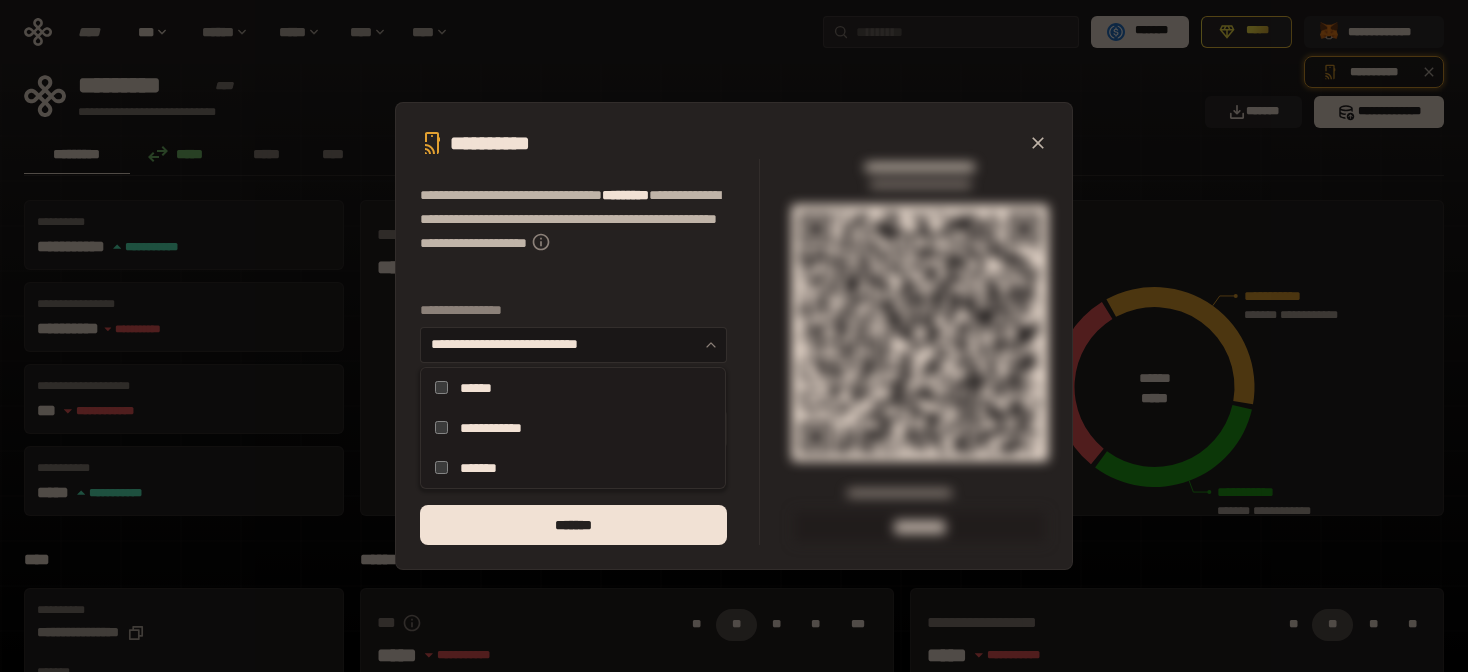 click on "**********" at bounding box center (920, 185) 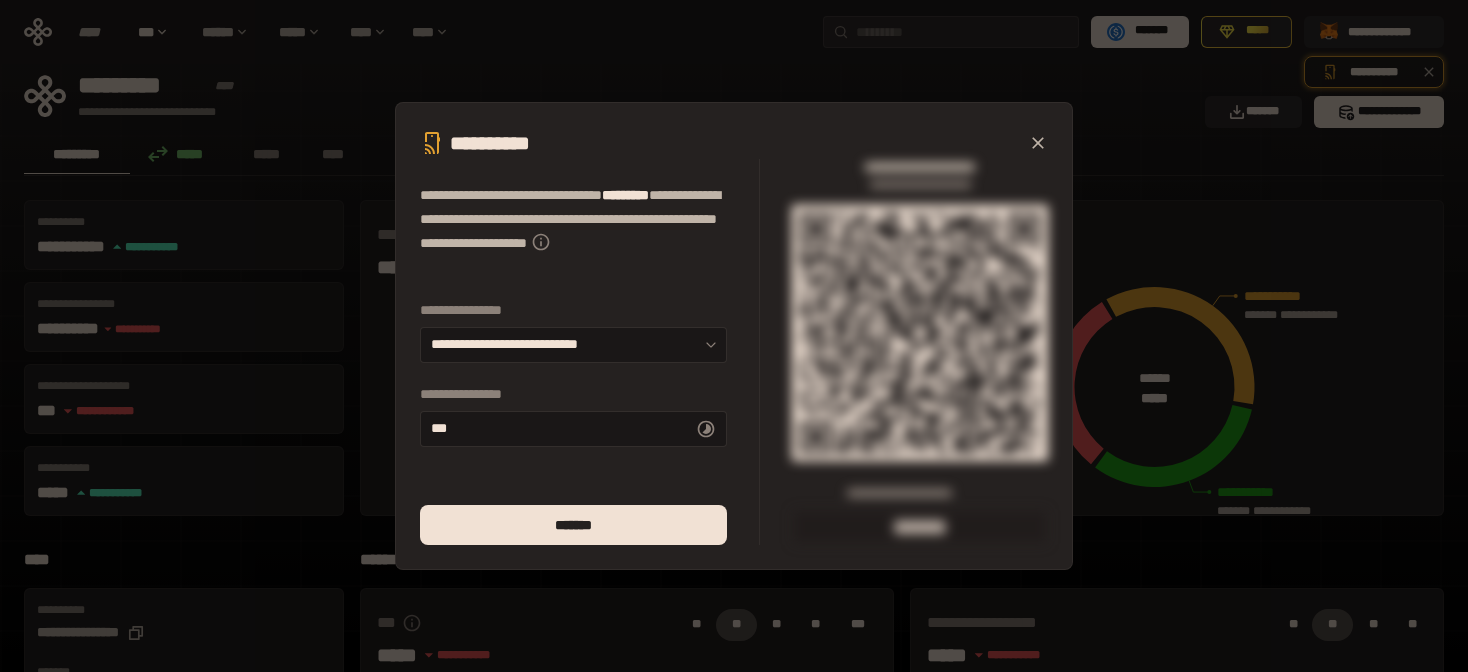 click 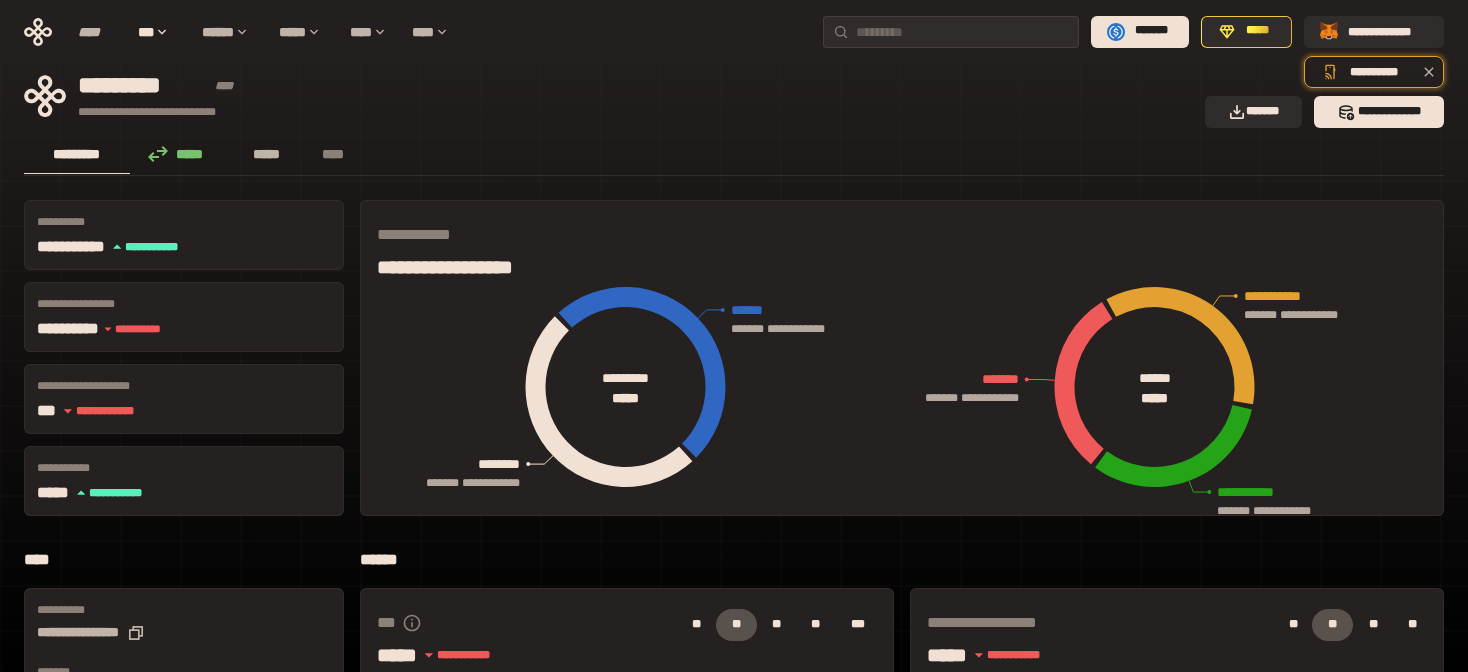 click on "*****" at bounding box center (267, 154) 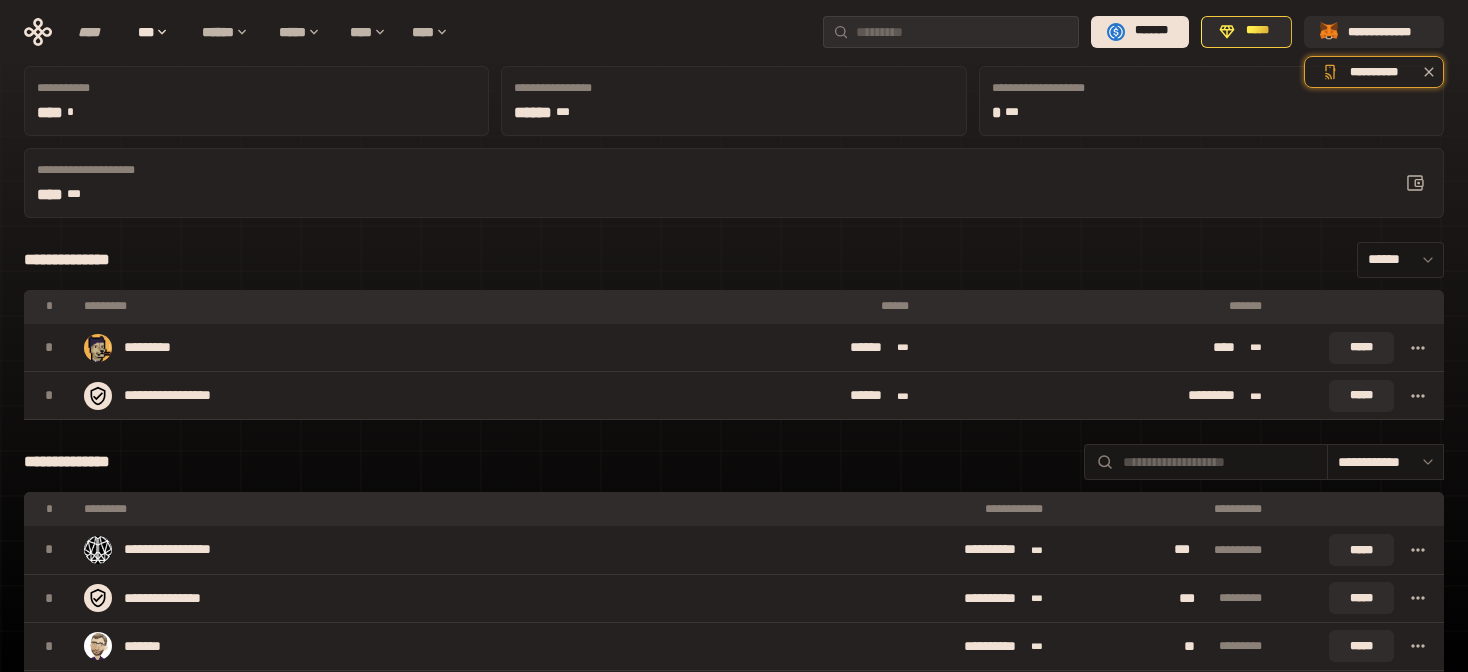 scroll, scrollTop: 100, scrollLeft: 0, axis: vertical 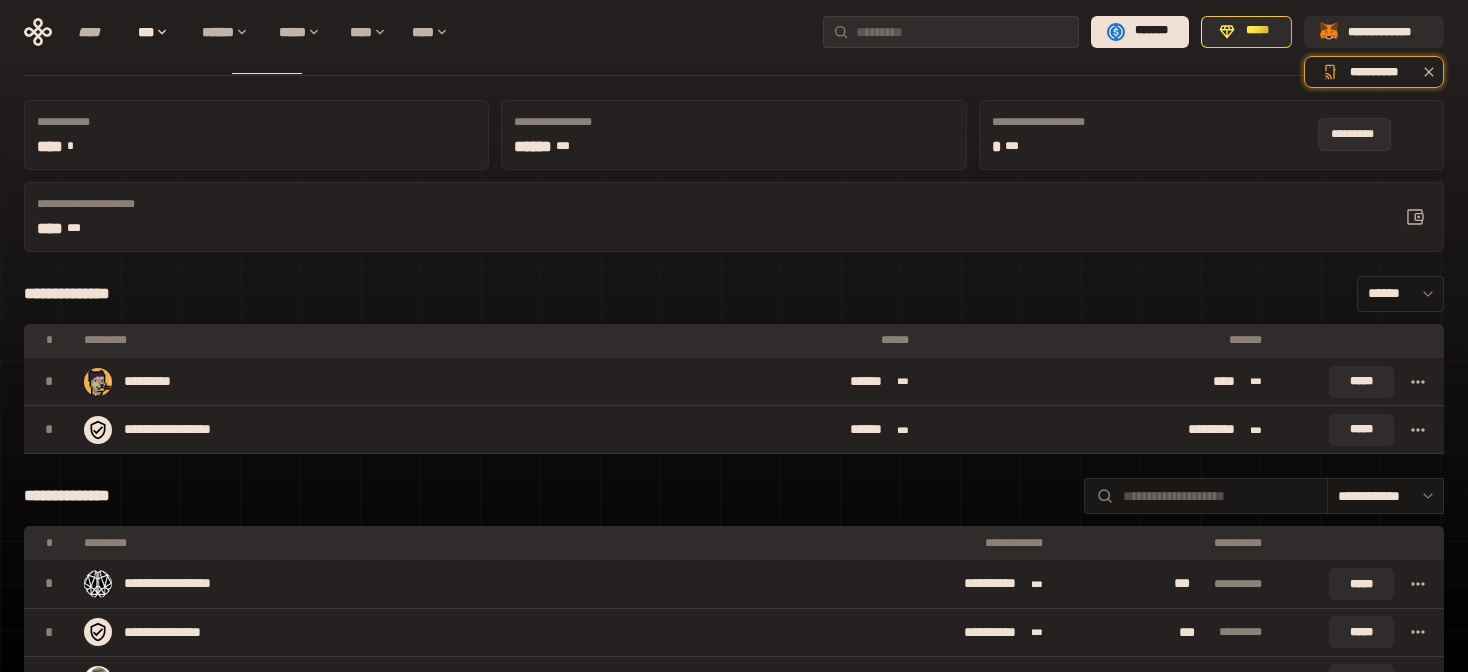 click 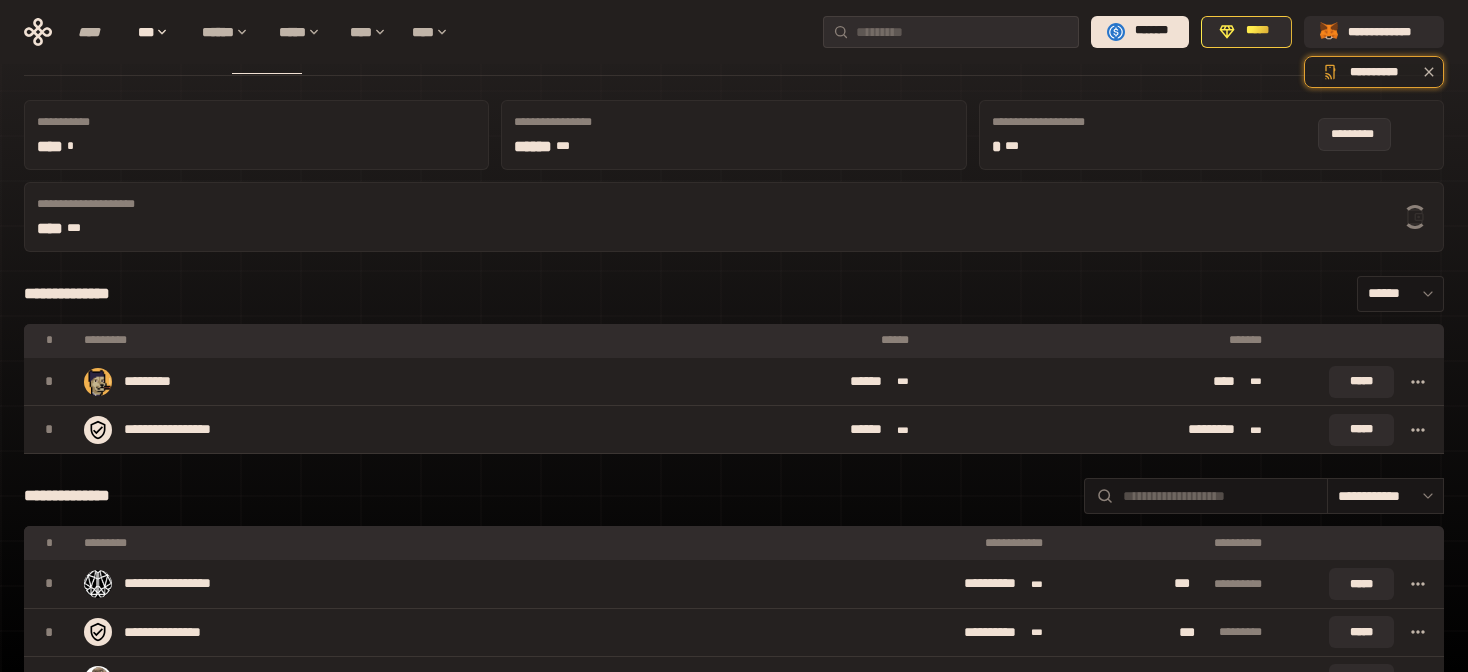 click at bounding box center [1415, 217] 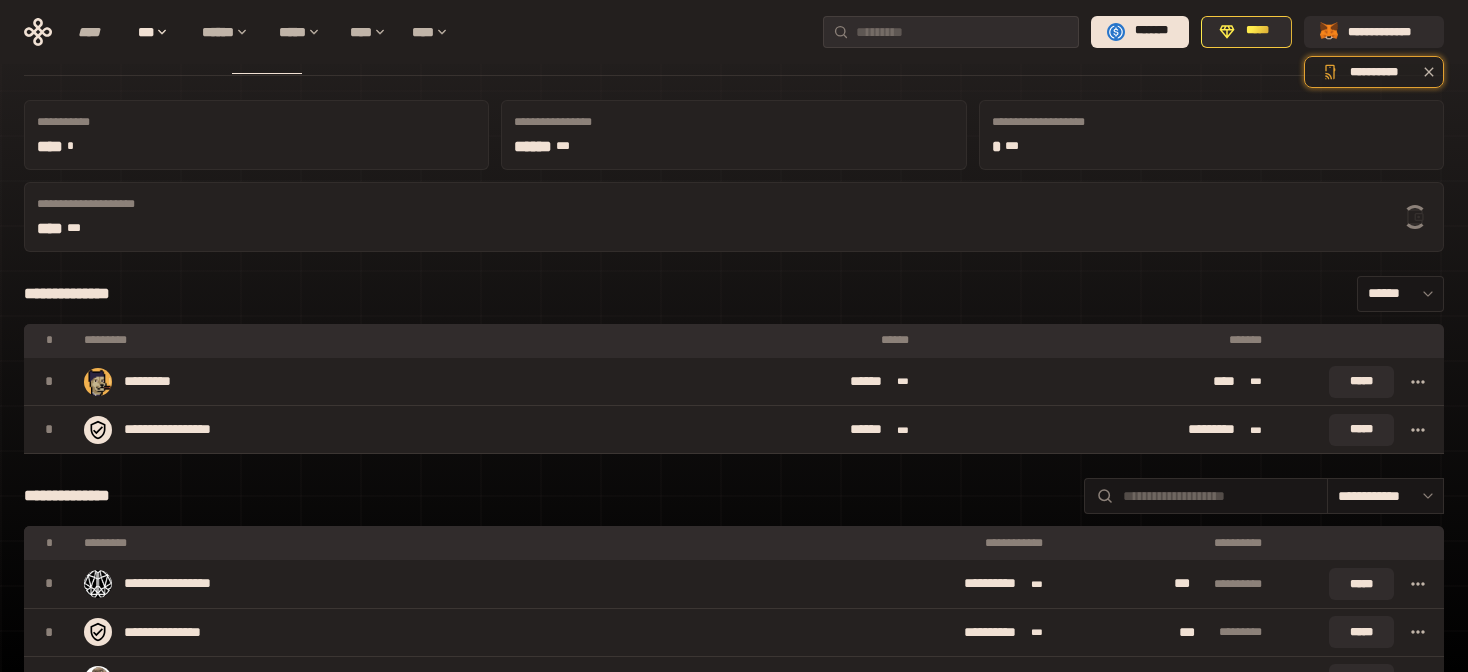 click on "****   ***" at bounding box center [197, 229] 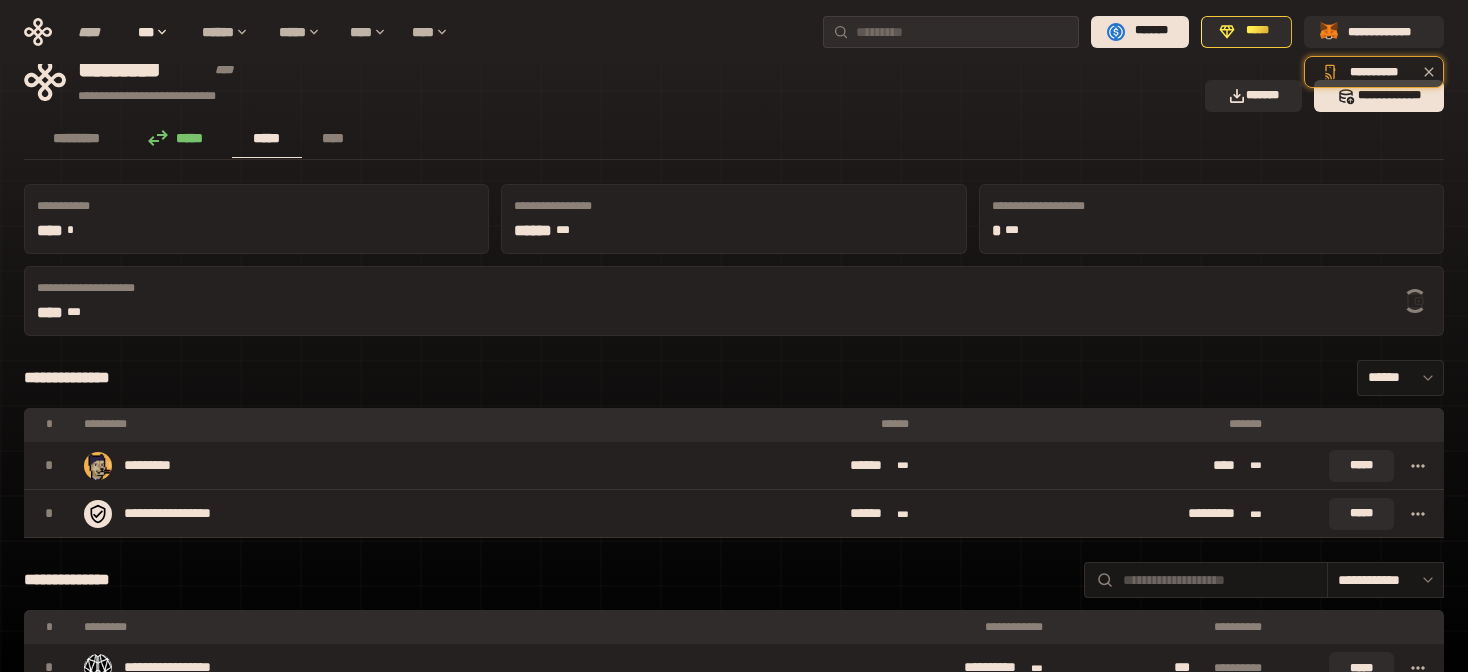 scroll, scrollTop: 0, scrollLeft: 0, axis: both 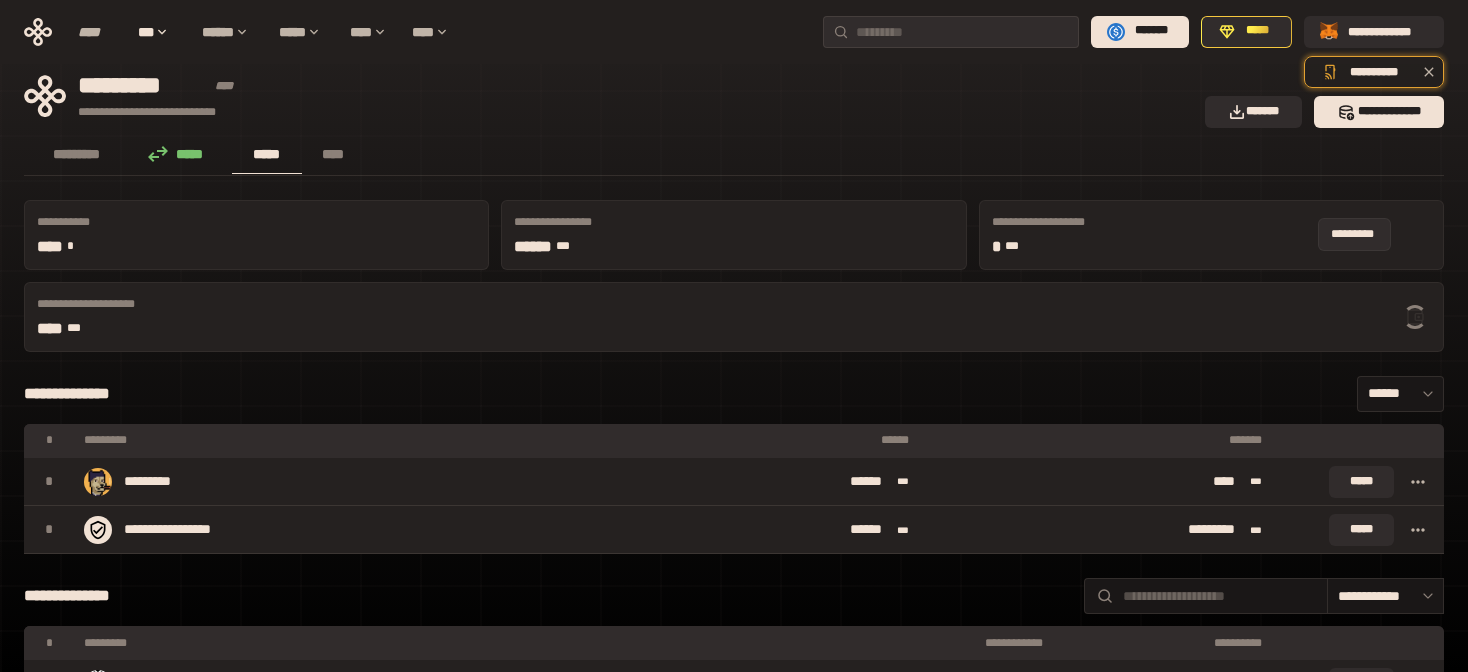 click at bounding box center [1415, 317] 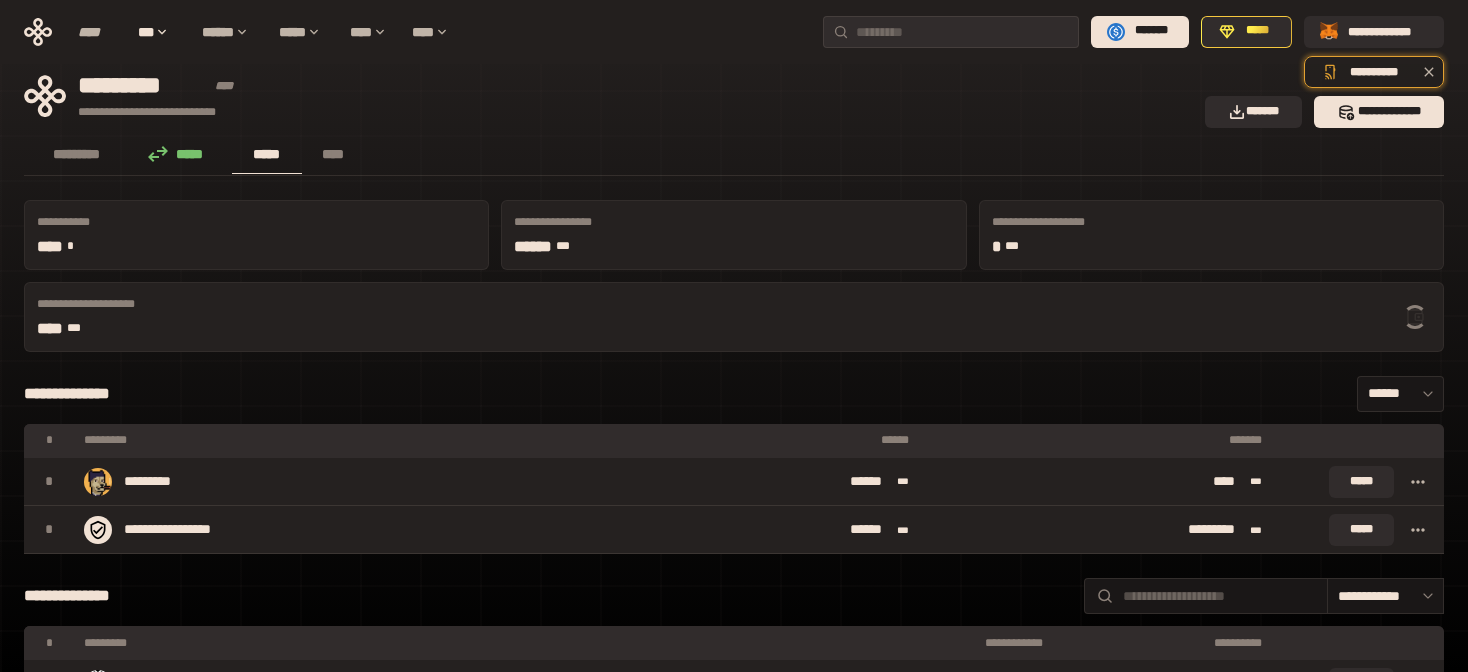 click on "********* ***** ***** ****" at bounding box center [734, 156] 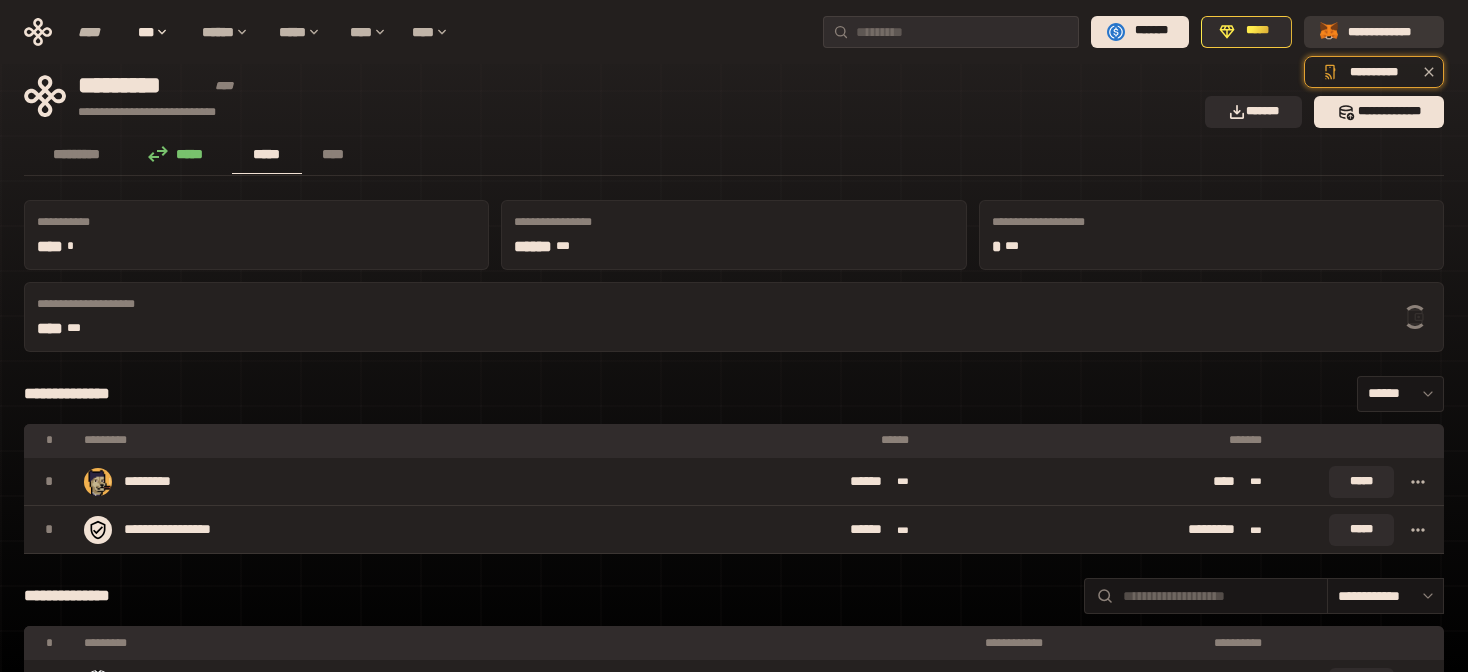click on "**********" at bounding box center [1374, 31] 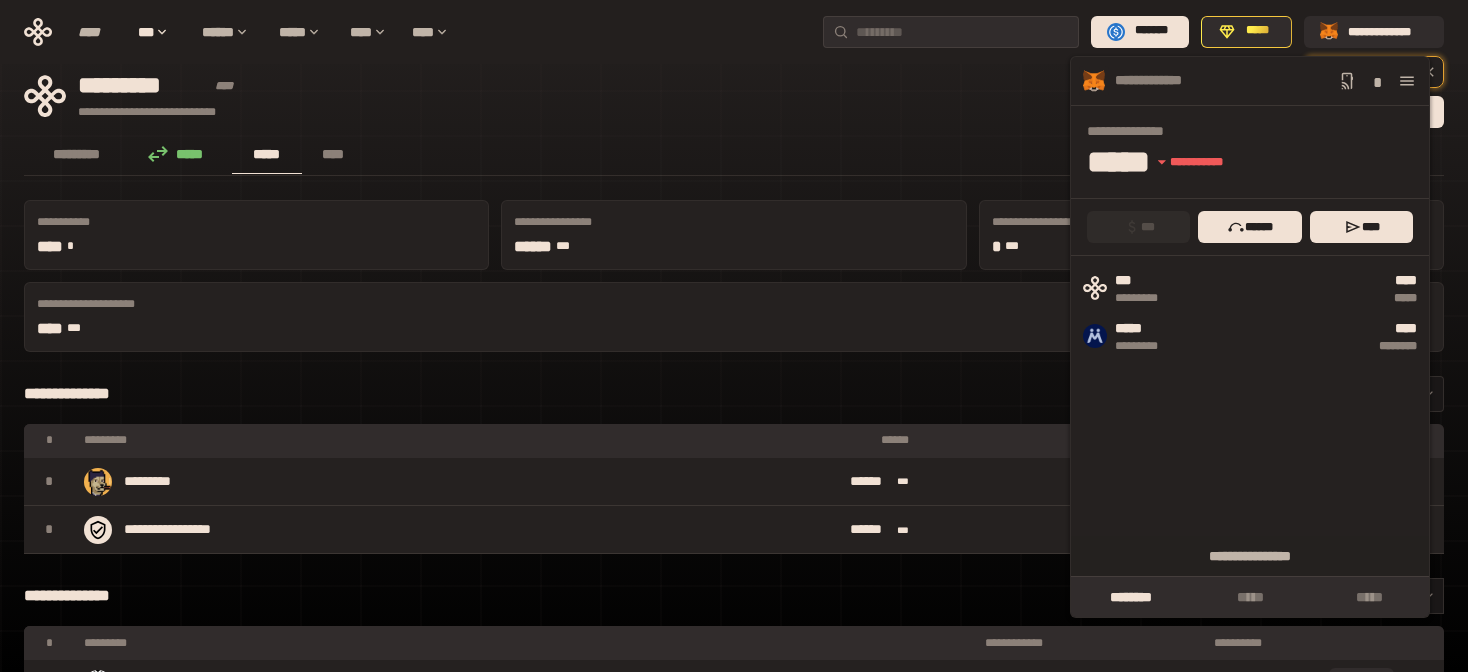 click on "**********" at bounding box center (608, 96) 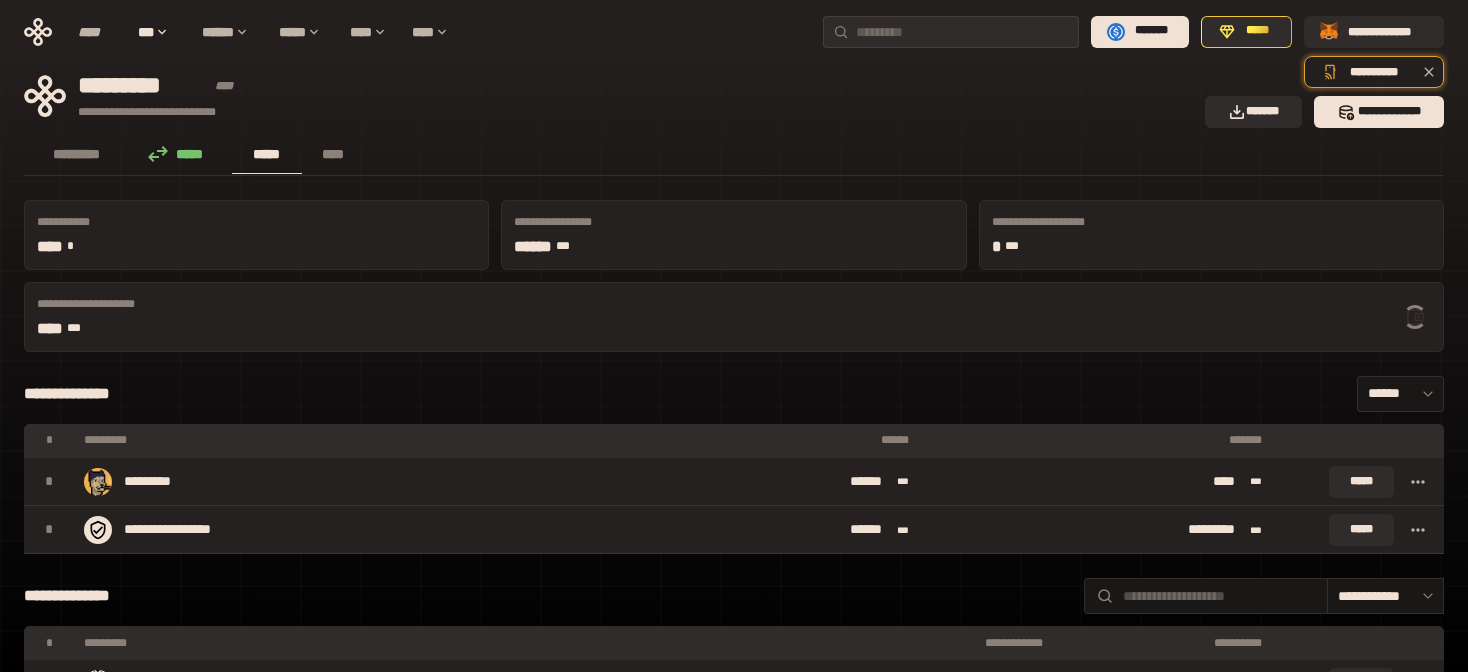 click on "**********" at bounding box center [608, 96] 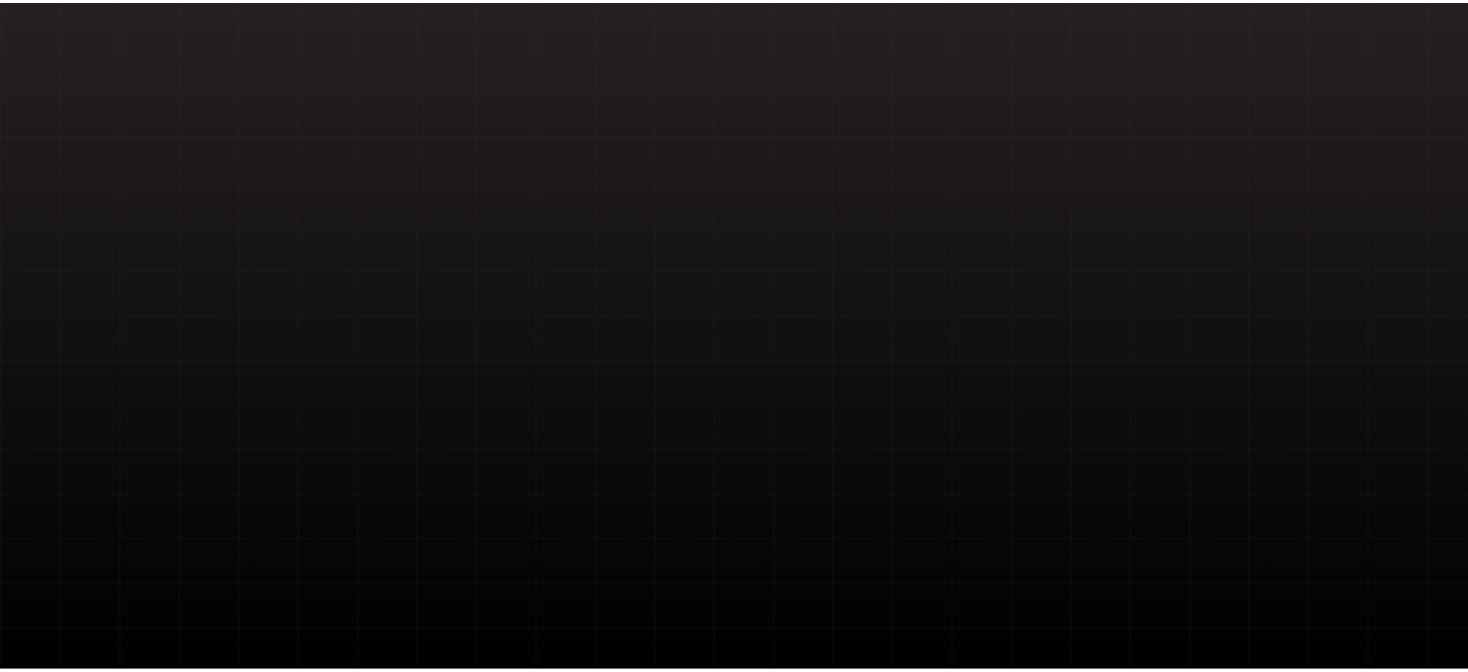 scroll, scrollTop: 0, scrollLeft: 0, axis: both 